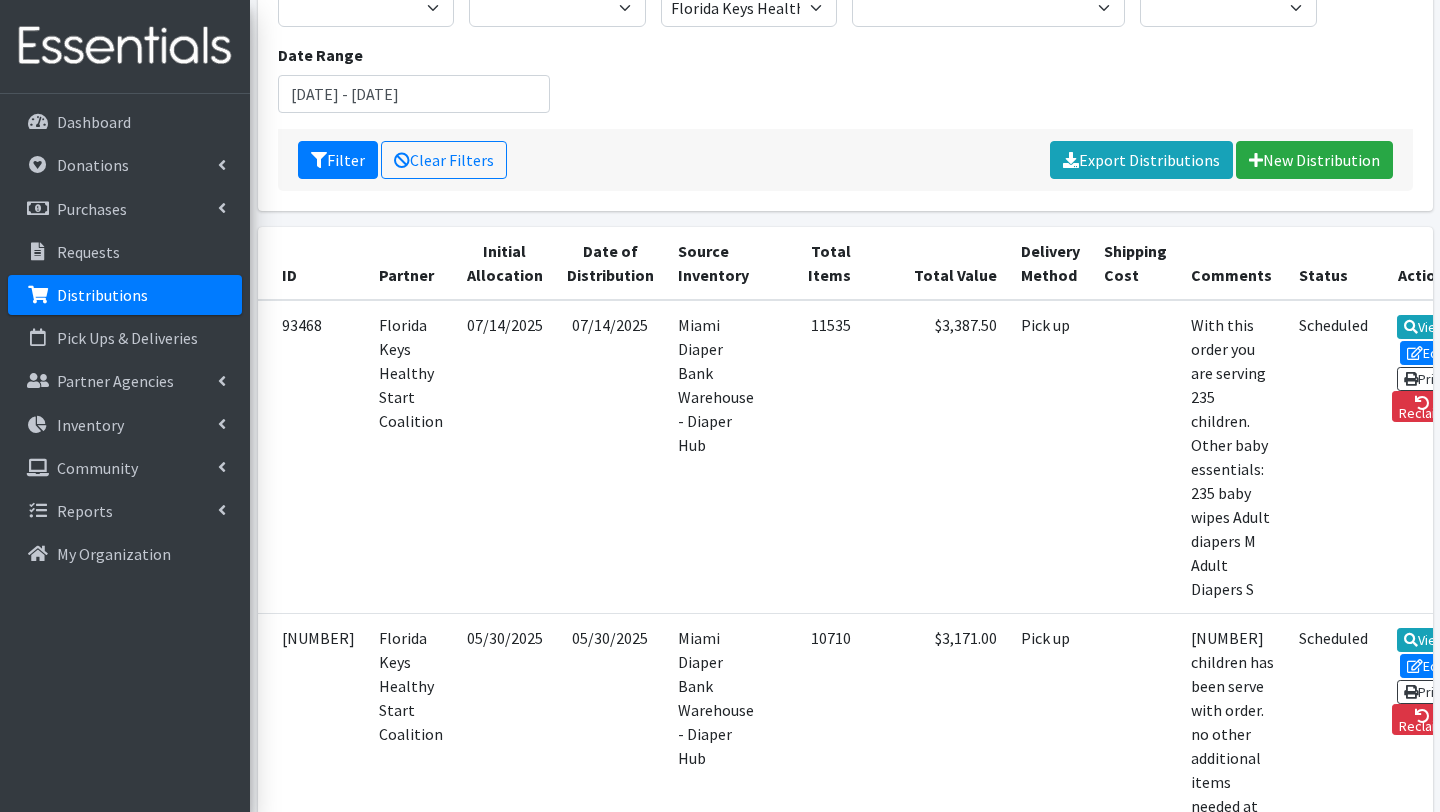scroll, scrollTop: 0, scrollLeft: 0, axis: both 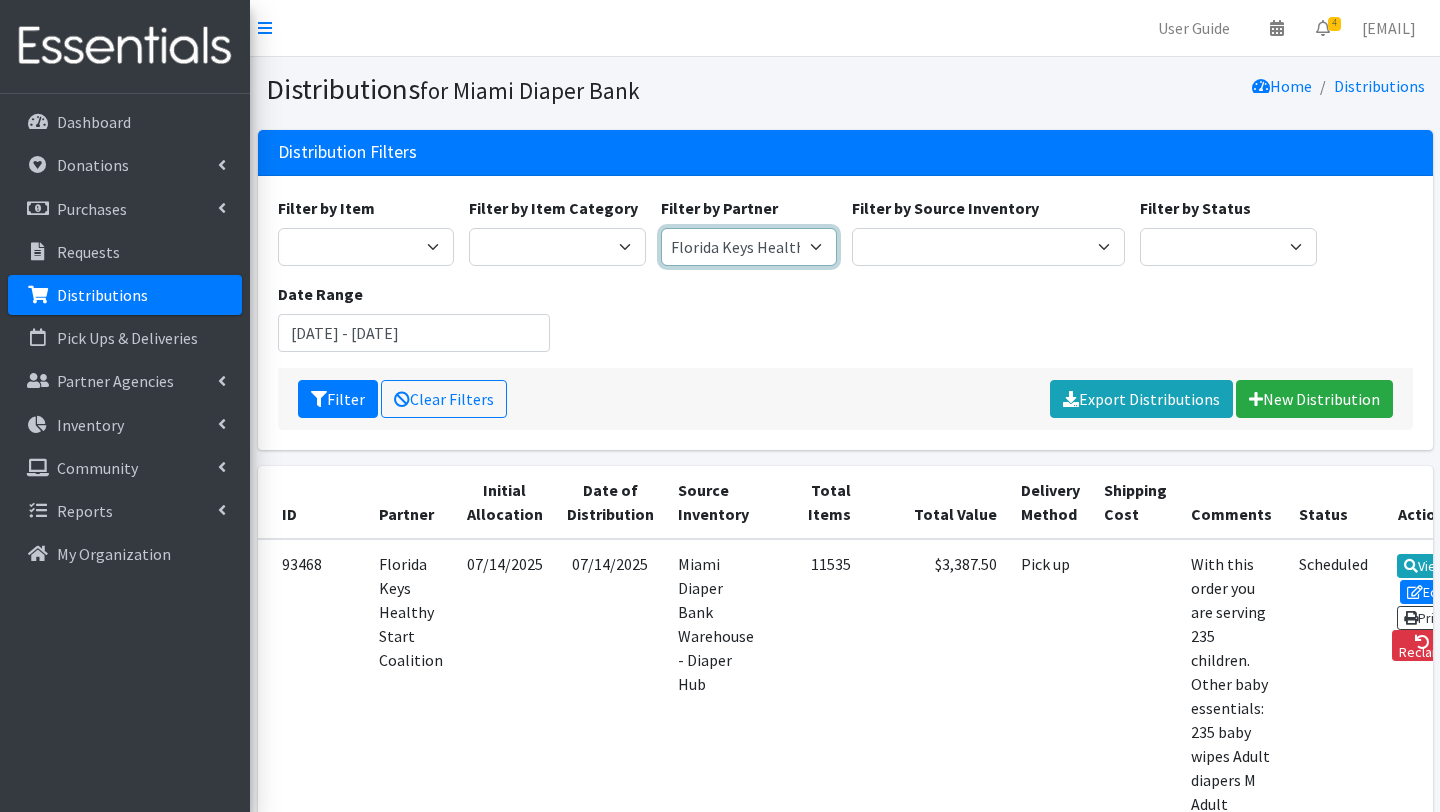 click on "A Safe Haven for Newborns
Belafonte TACOLCY Center
Boys Town South Florida
Bridge to Hope
Care Resource Community Health Centers Inc
Carrfour Supportive Housing - Del Prado Gardens
Children of Inmates
Children's Home Society of Florida
COPE North
CVAC Safe Space Shelters - Miami- Dade County CAHSD/VPID
Dorothy M. Wallace Cope Center (Cope South)
Empower U
Eve's Hope
Extended Hands Services
Families First of Palm Beach County
Family Resource Center of South Florida
FLDDDRP
Florida Keys Healthy Start Coalition
Golden Hogan Connections
Health Department of Palm Beach division - Delray Beach Health Center & Lantana Health Center & West Palm Beach Health Center
Healthy Start Coalition of Miami-Dade
His House Children Home
Hospitality Helping Hands
Hurricane Ian Relief
Jack & Jill Children's Center
Jewish Community Service - Kosher Food Bank
Kiwanis - Christmas in July
Kristi House-General Program
Lotus House
Madame Lily Inc
Menstrual Market, Inc" at bounding box center (749, 247) 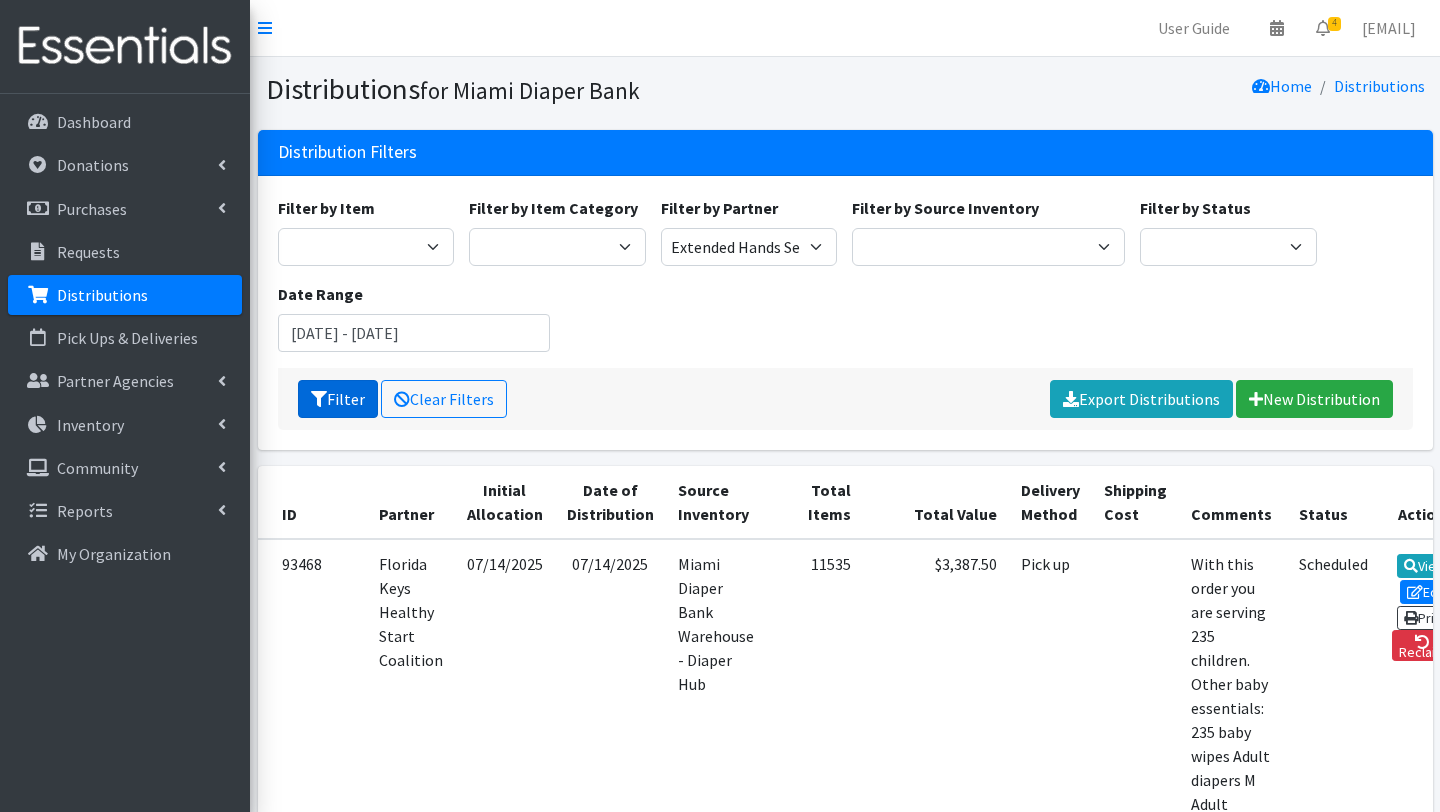 click on "Filter" at bounding box center [338, 399] 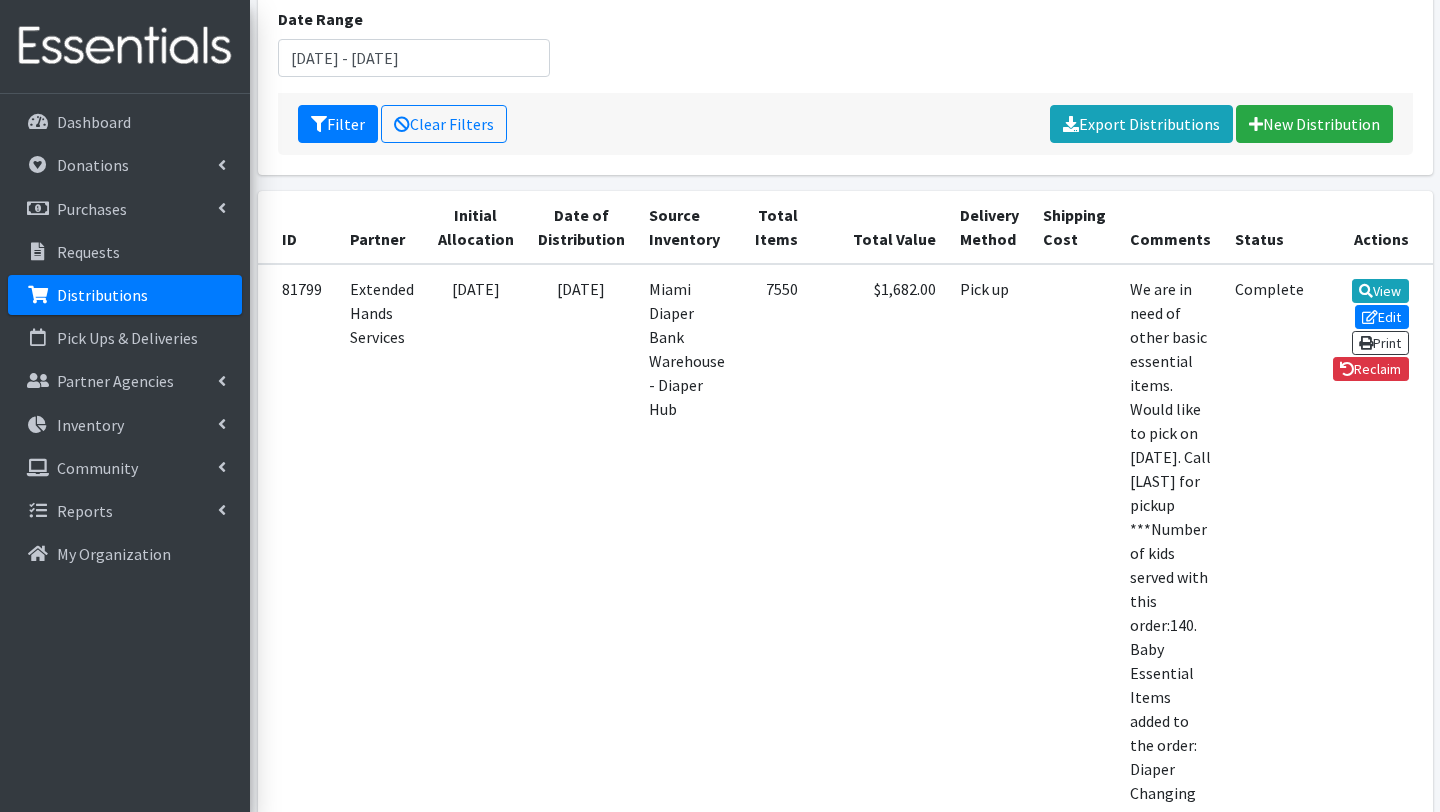 scroll, scrollTop: 346, scrollLeft: 0, axis: vertical 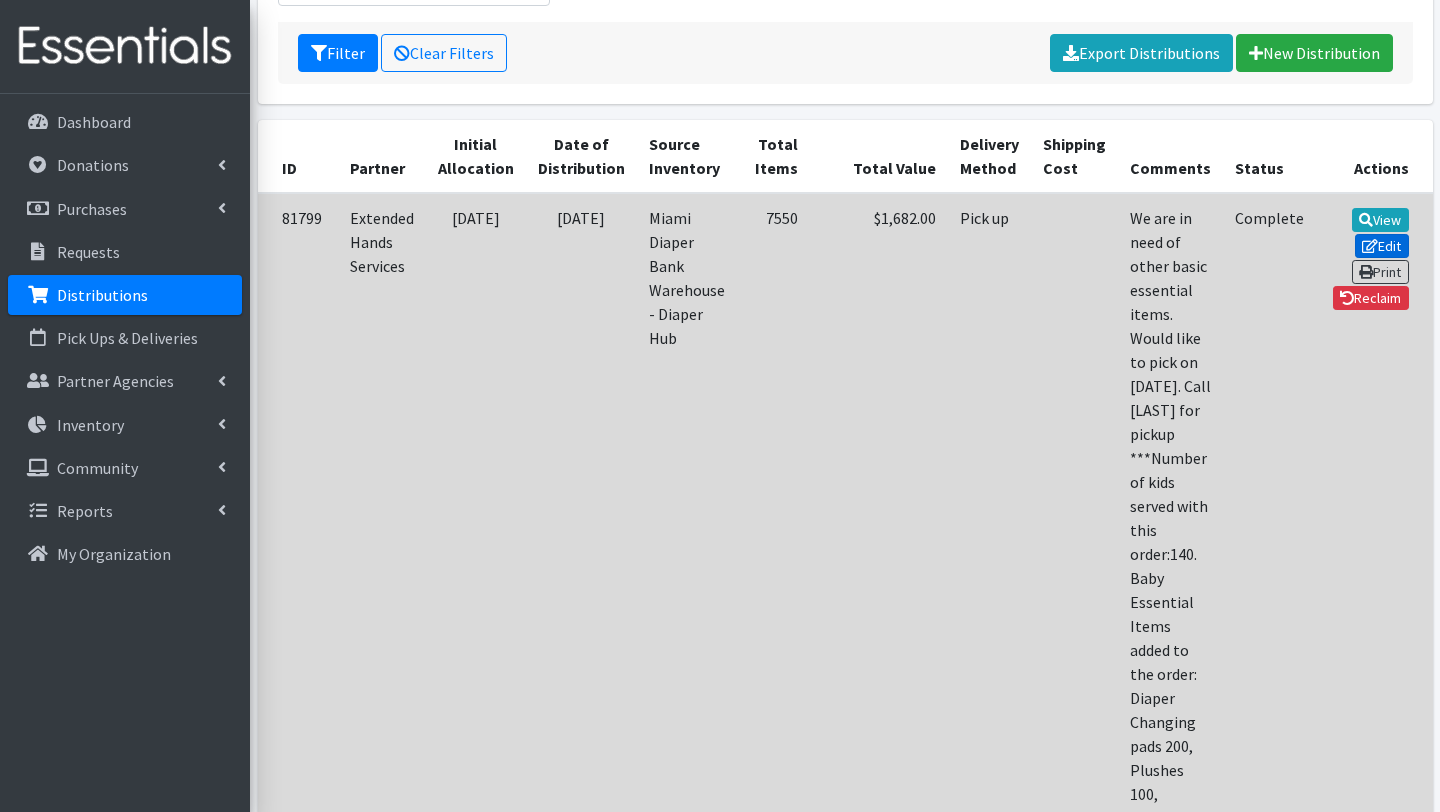 click on "Edit" at bounding box center [1382, 246] 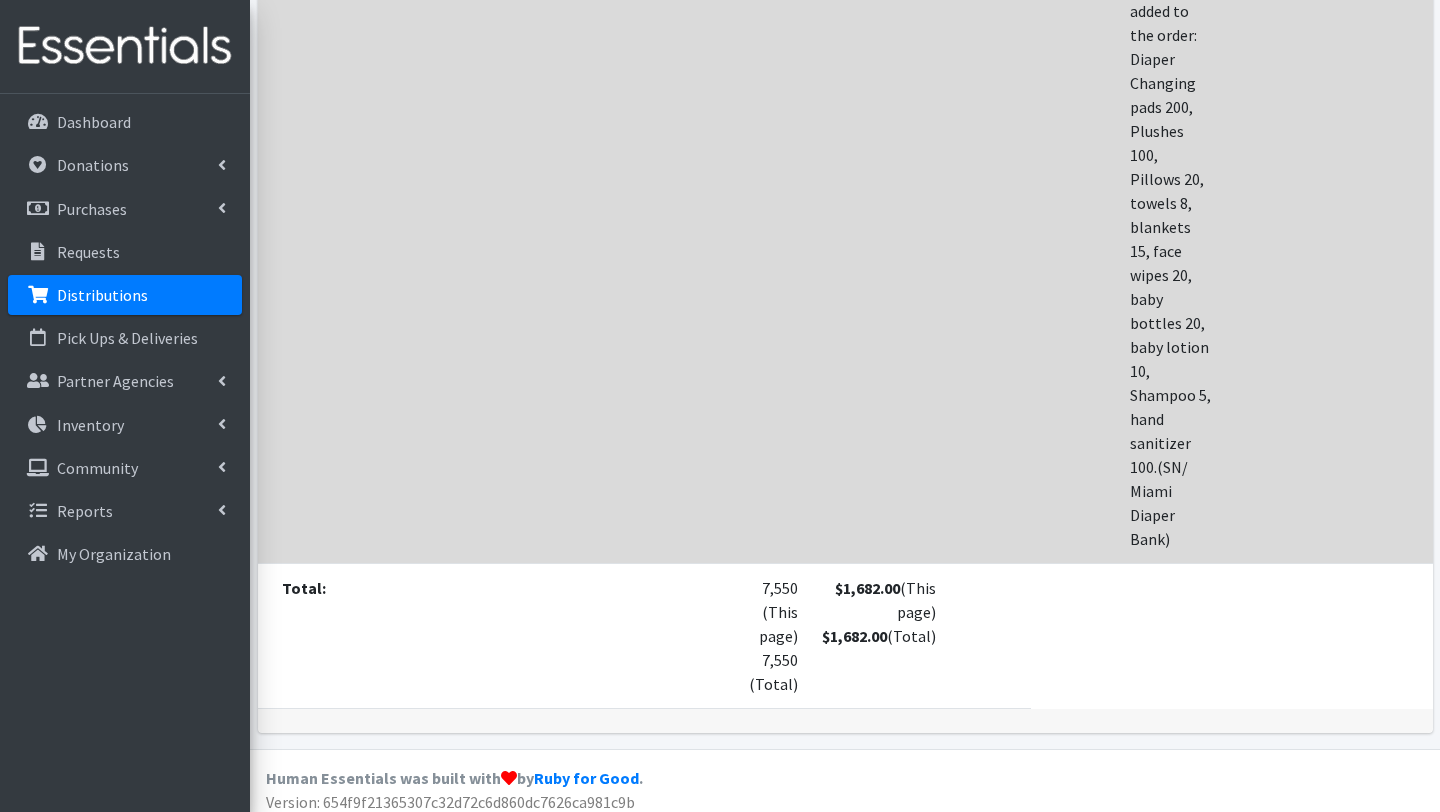 scroll, scrollTop: 961, scrollLeft: 0, axis: vertical 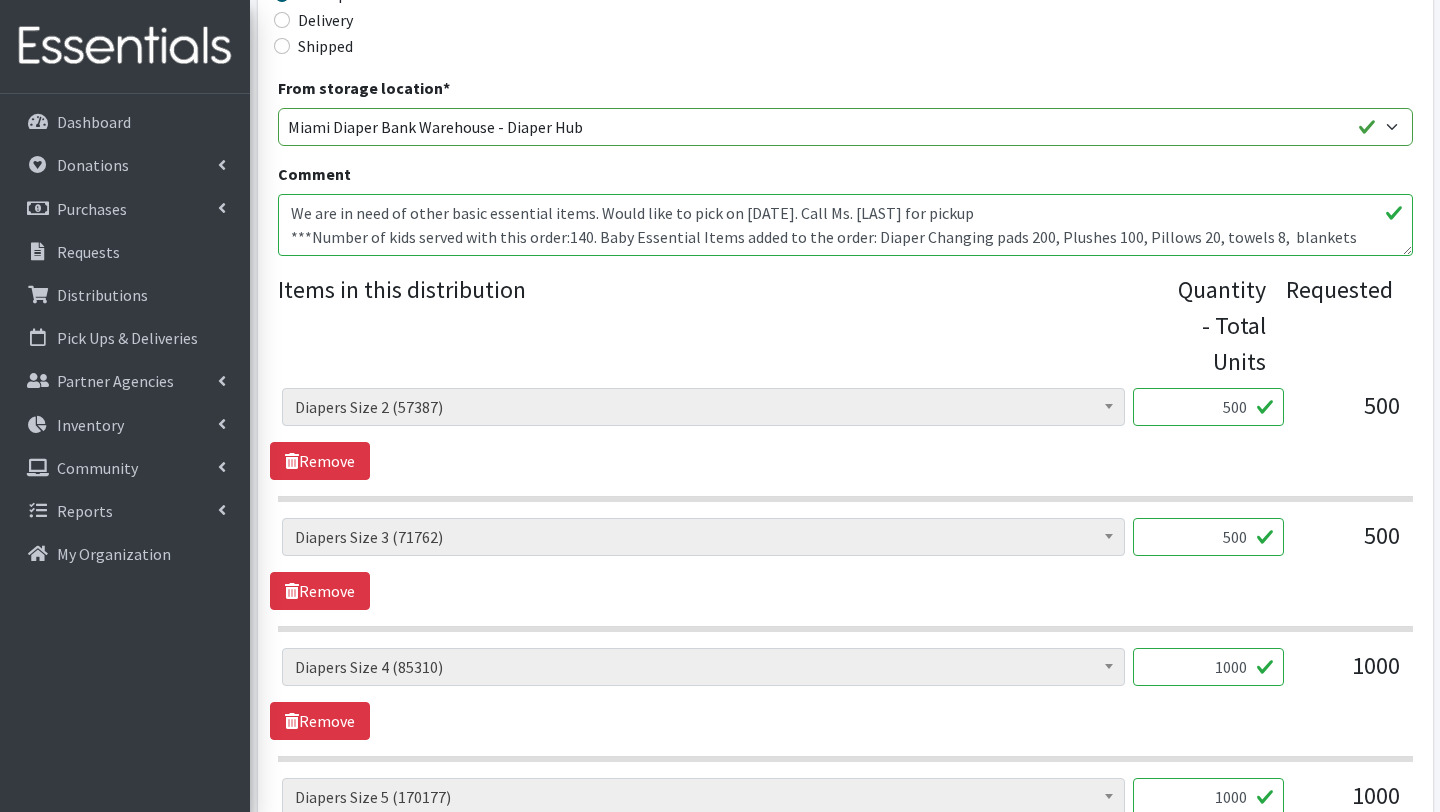 click on "We are in need of other basic essential items. Would like to pick on 12/19/24. Call Ms. Sellers for pickup
***Number of kids served with this order:140. Baby Essential Items added to the order: Diaper Changing pads 200, Plushes 100, Pillows 20, towels 8,  blankets 15,  face wipes 20, baby bottles 20, baby lotion 10, Shampoo 5, hand sanitizer 100.(SN/ Miami Diaper Bank)" at bounding box center (845, 225) 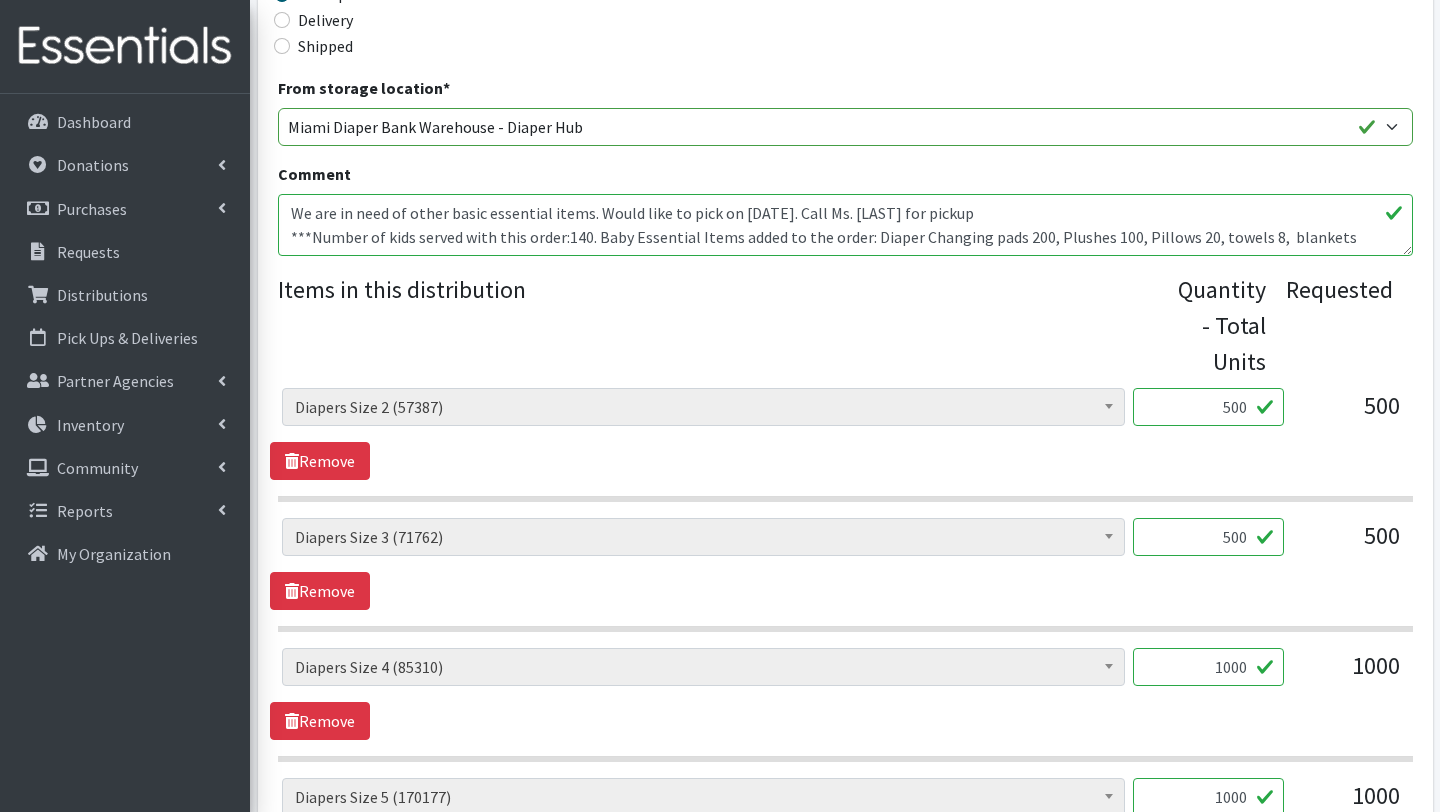 click on "We are in need of other basic essential items. Would like to pick on 12/19/24. Call Ms. Sellers for pickup
***Number of kids served with this order:140. Baby Essential Items added to the order: Diaper Changing pads 200, Plushes 100, Pillows 20, towels 8,  blankets 15,  face wipes 20, baby bottles 20, baby lotion 10, Shampoo 5, hand sanitizer 100.(SN/ Miami Diaper Bank)" at bounding box center [845, 225] 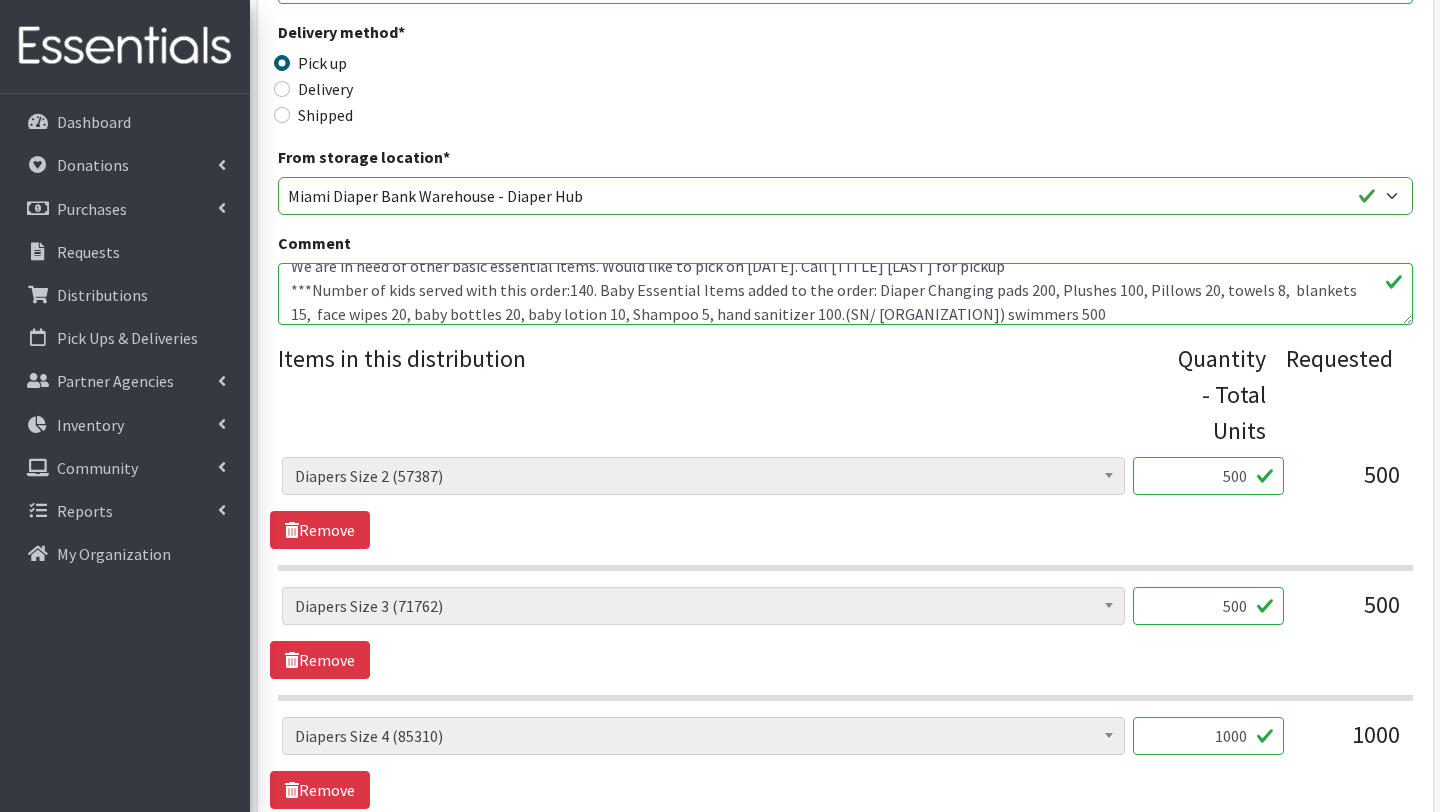 scroll, scrollTop: 524, scrollLeft: 0, axis: vertical 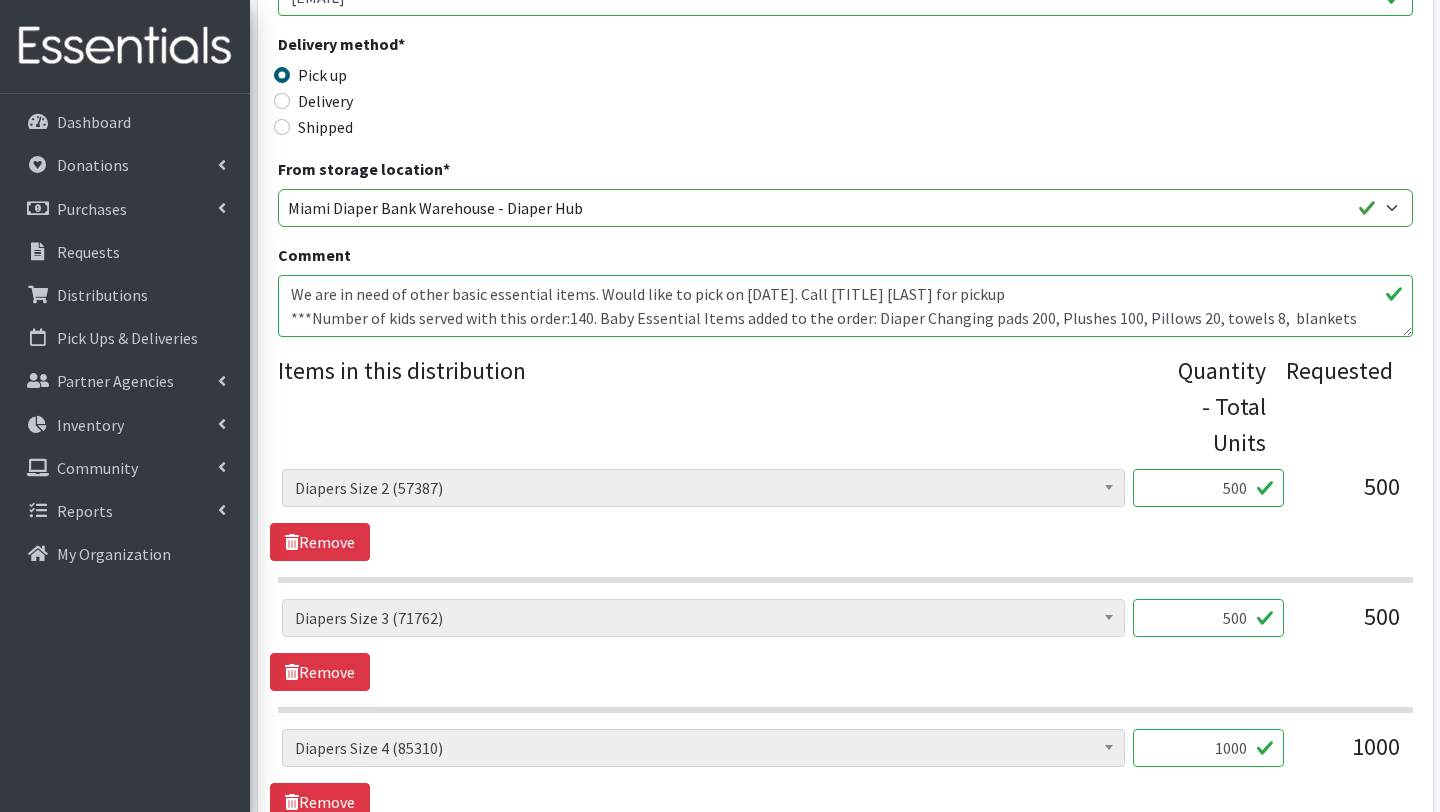 click on "We are in need of other basic essential items. Would like to pick on 12/19/24. Call Ms. Sellers for pickup
***Number of kids served with this order:140. Baby Essential Items added to the order: Diaper Changing pads 200, Plushes 100, Pillows 20, towels 8,  blankets 15,  face wipes 20, baby bottles 20, baby lotion 10, Shampoo 5, hand sanitizer 100.(SN/ Miami Diaper Bank)" at bounding box center [845, 306] 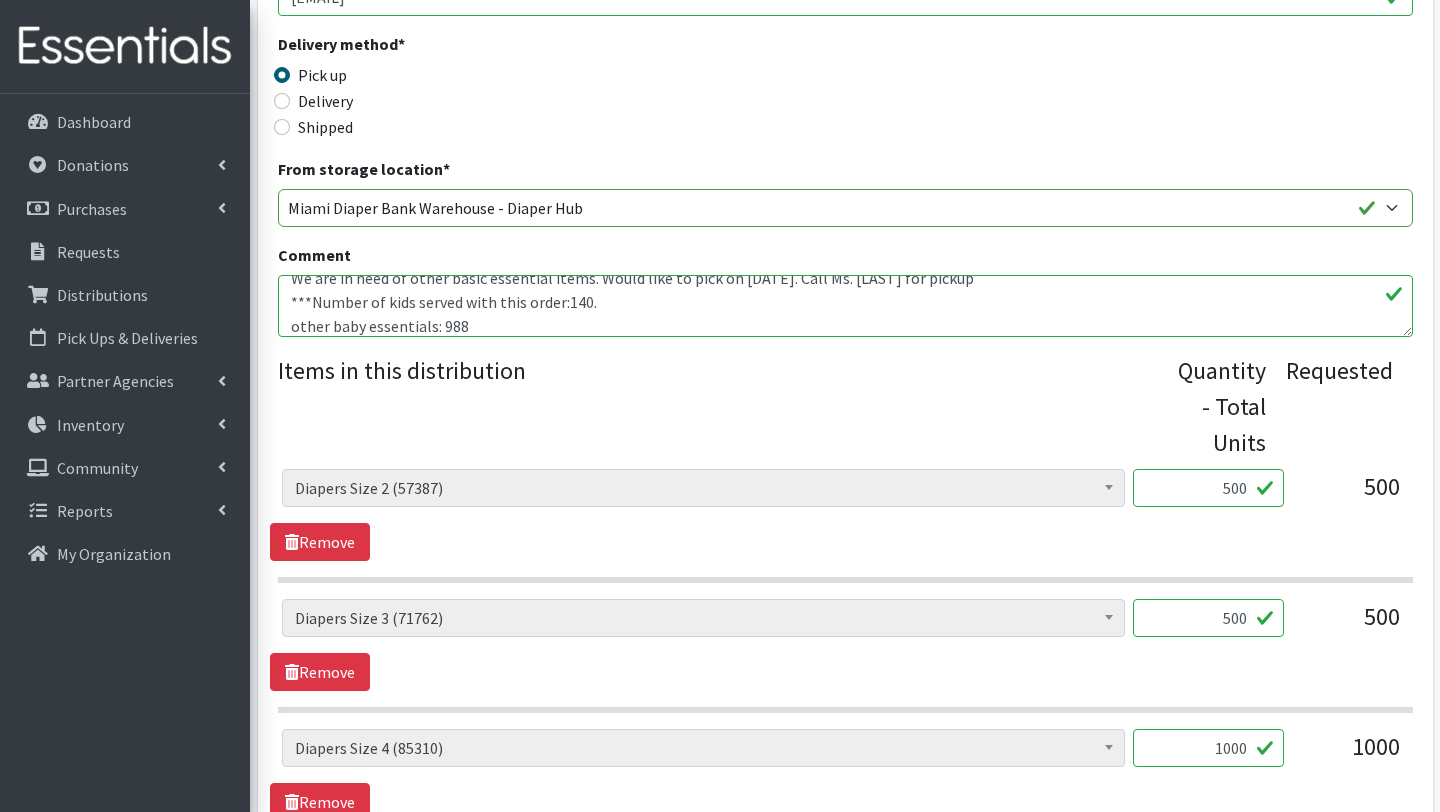 scroll, scrollTop: 40, scrollLeft: 0, axis: vertical 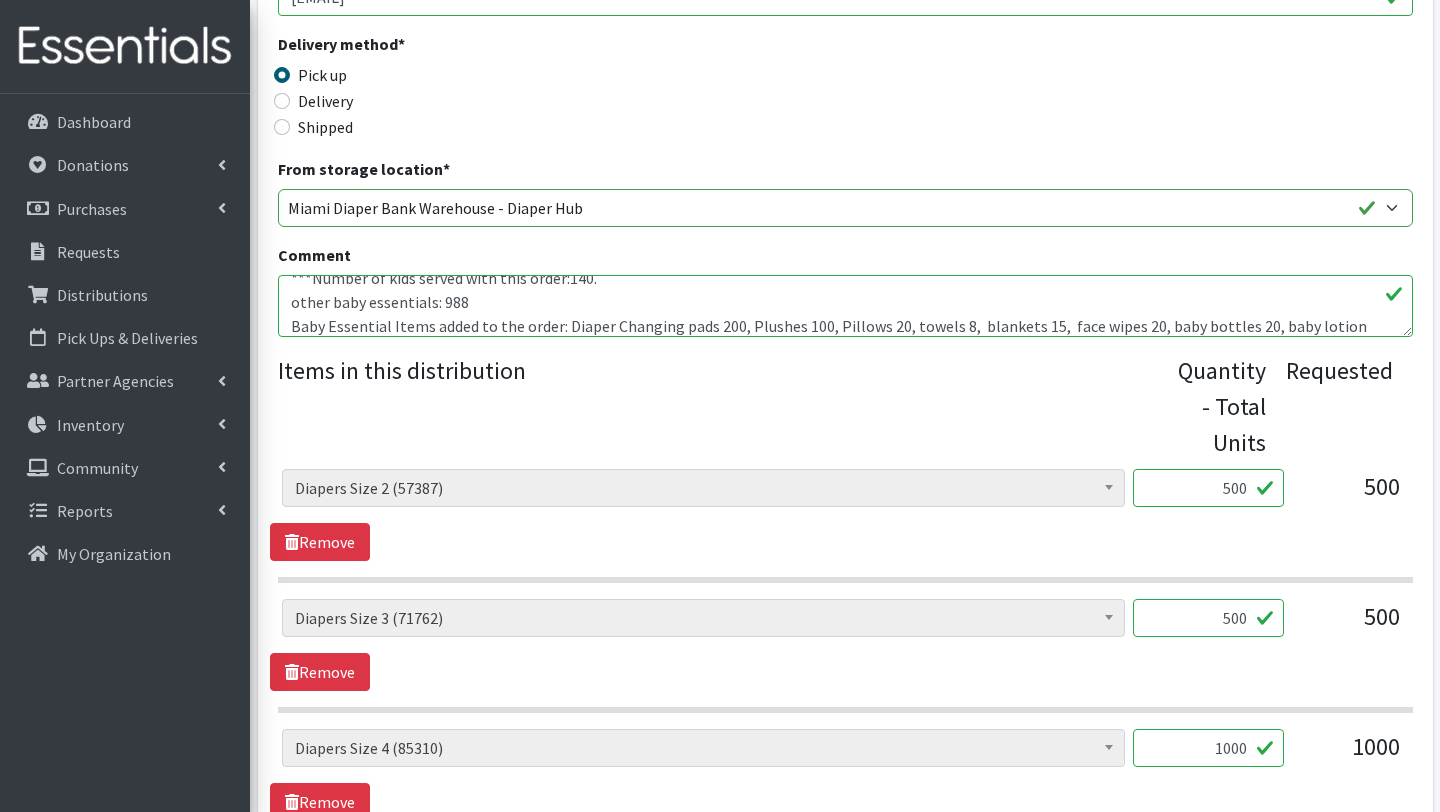 click on "We are in need of other basic essential items. Would like to pick on 12/19/24. Call Ms. Sellers for pickup
***Number of kids served with this order:140. Baby Essential Items added to the order: Diaper Changing pads 200, Plushes 100, Pillows 20, towels 8,  blankets 15,  face wipes 20, baby bottles 20, baby lotion 10, Shampoo 5, hand sanitizer 100.(SN/ Miami Diaper Bank)" at bounding box center (845, 306) 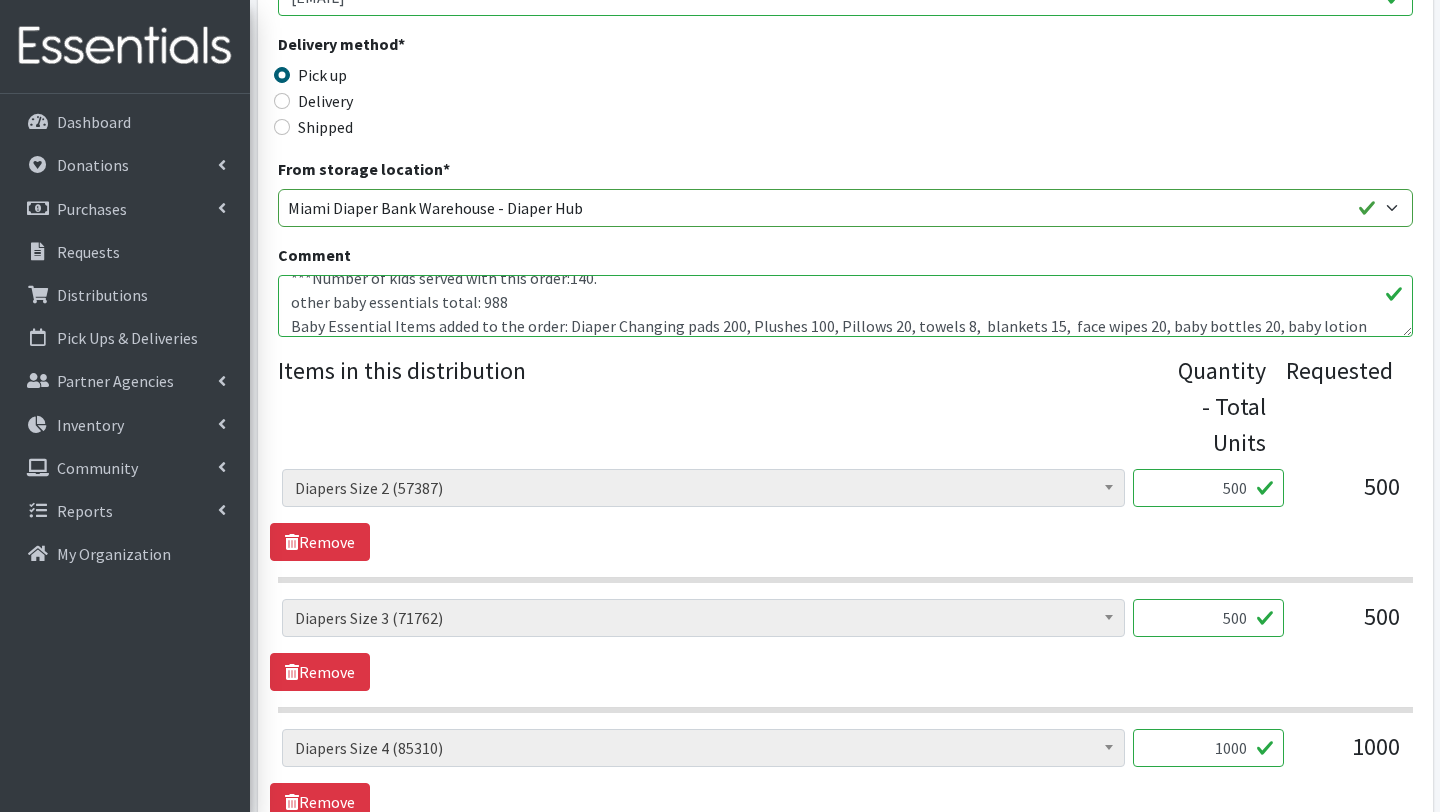 click on "We are in need of other basic essential items. Would like to pick on 12/19/24. Call Ms. Sellers for pickup
***Number of kids served with this order:140. Baby Essential Items added to the order: Diaper Changing pads 200, Plushes 100, Pillows 20, towels 8,  blankets 15,  face wipes 20, baby bottles 20, baby lotion 10, Shampoo 5, hand sanitizer 100.(SN/ Miami Diaper Bank)" at bounding box center (845, 306) 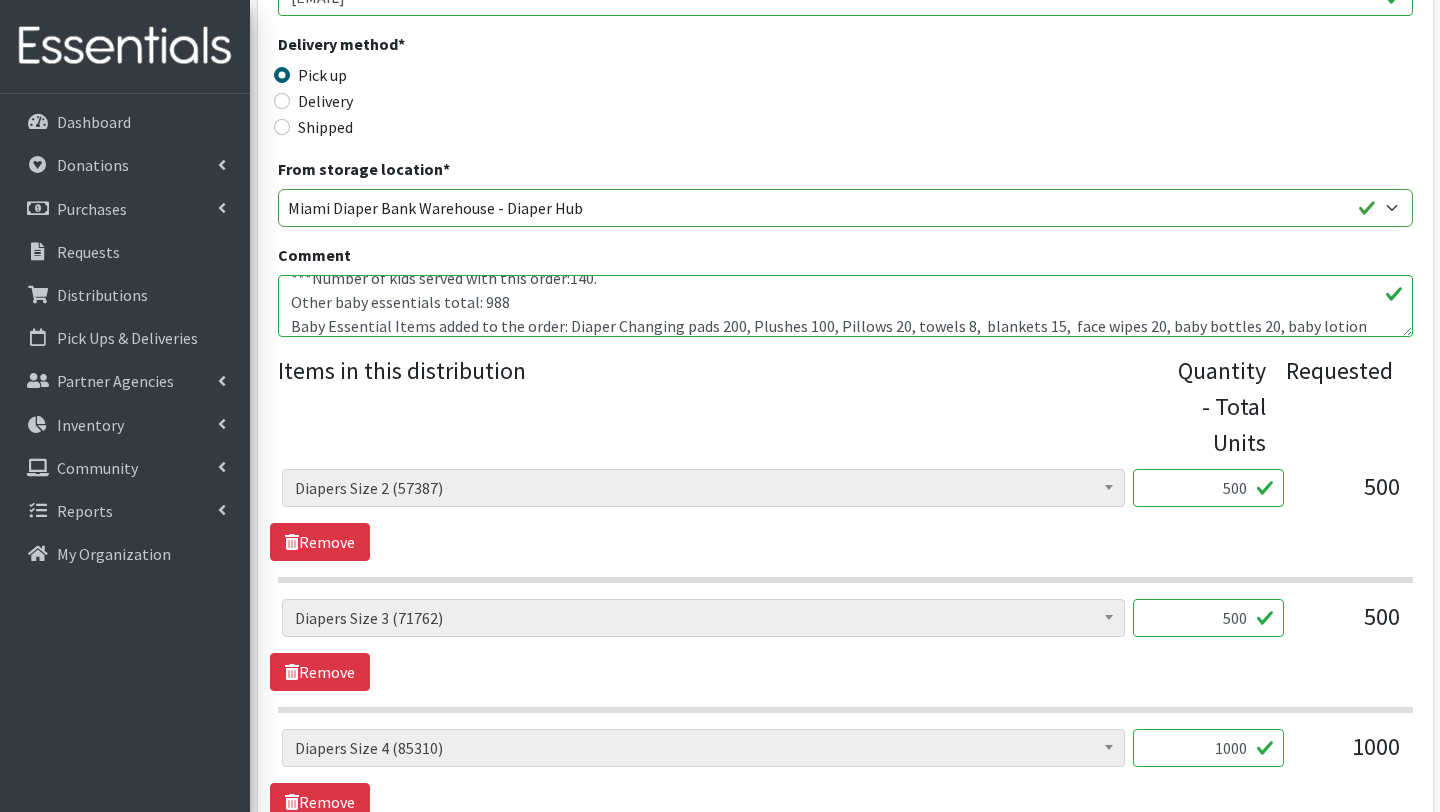 scroll, scrollTop: 72, scrollLeft: 0, axis: vertical 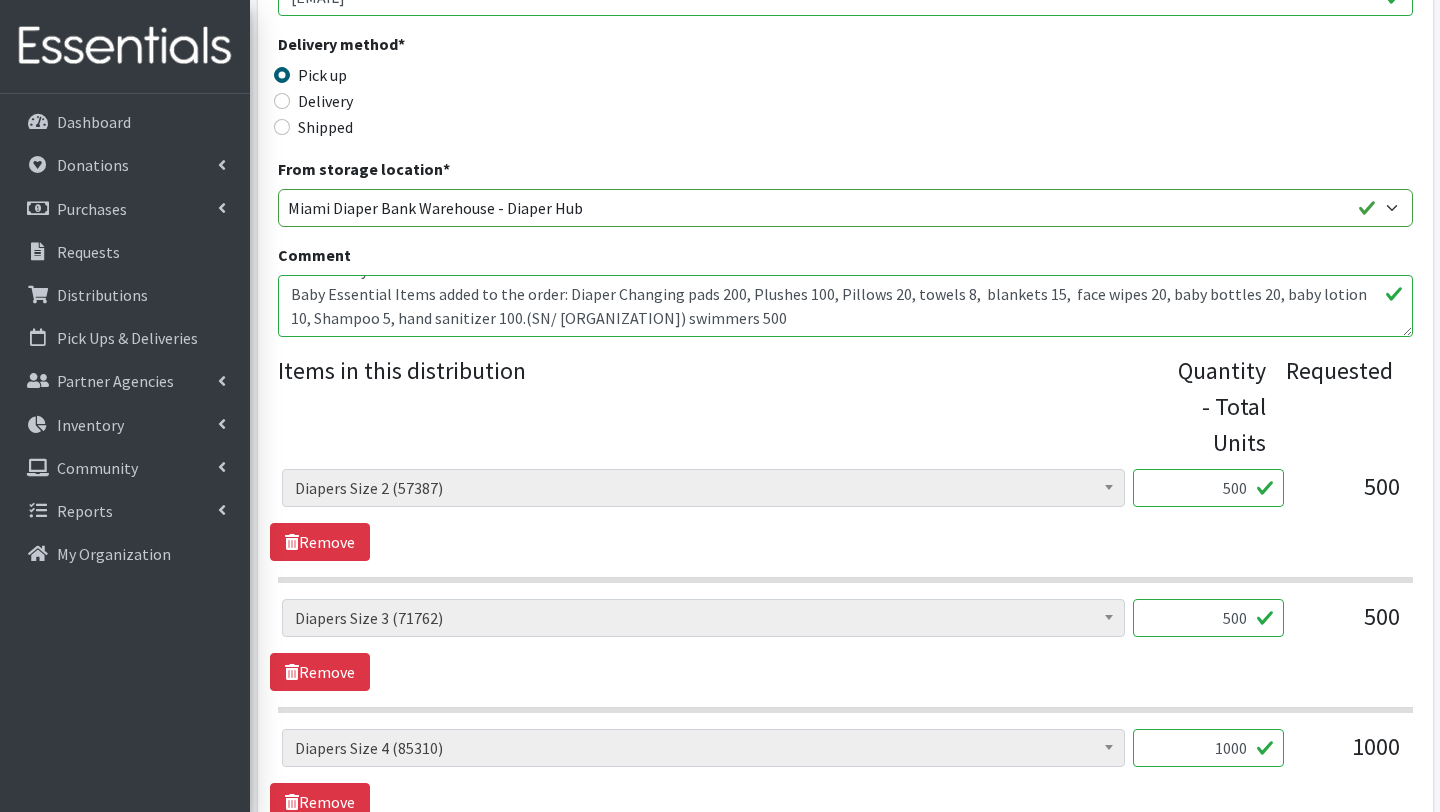 drag, startPoint x: 563, startPoint y: 325, endPoint x: 267, endPoint y: 288, distance: 298.30353 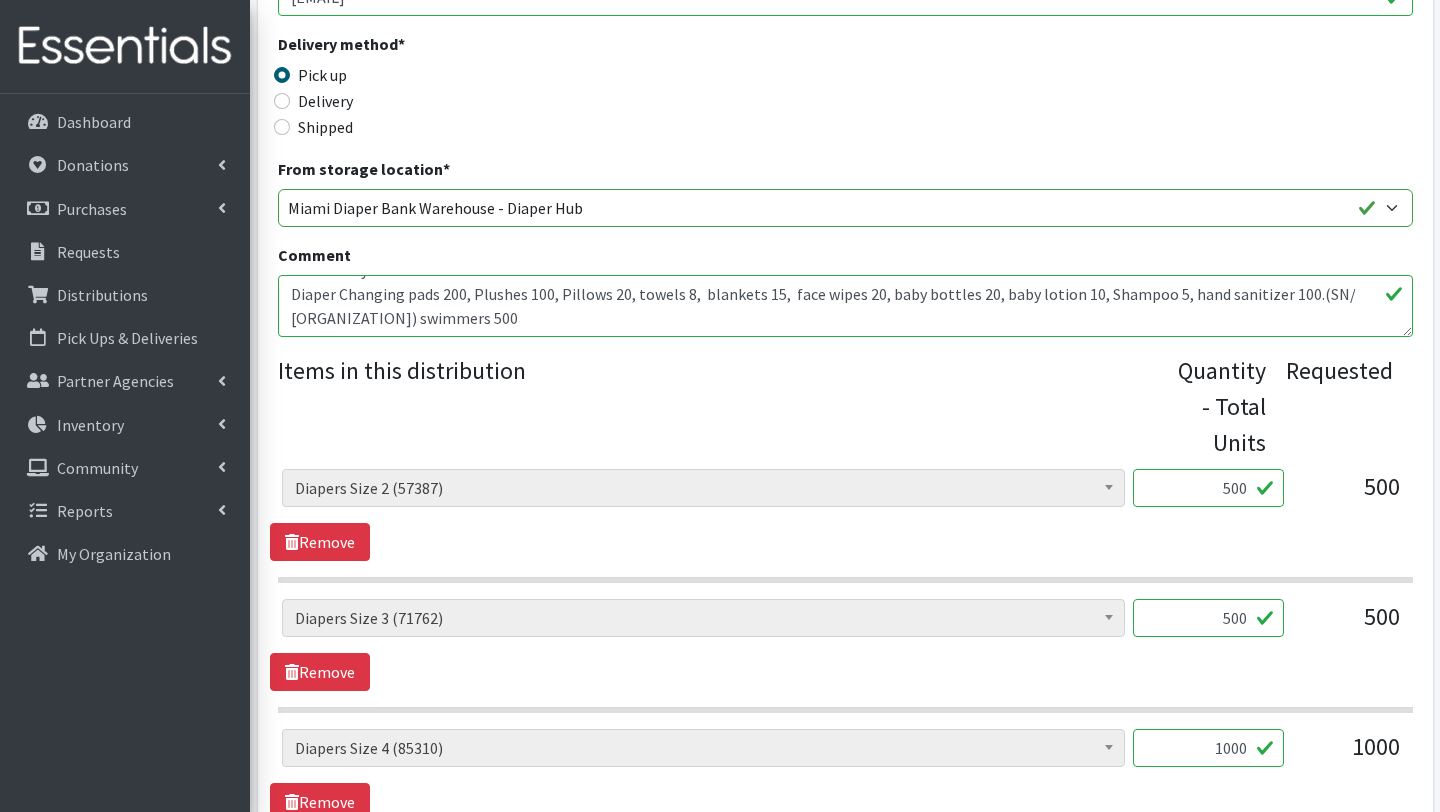 click on "We are in need of other basic essential items. Would like to pick on 12/19/24. Call Ms. Sellers for pickup
***Number of kids served with this order:140. Baby Essential Items added to the order: Diaper Changing pads 200, Plushes 100, Pillows 20, towels 8,  blankets 15,  face wipes 20, baby bottles 20, baby lotion 10, Shampoo 5, hand sanitizer 100.(SN/ Miami Diaper Bank)" at bounding box center (845, 306) 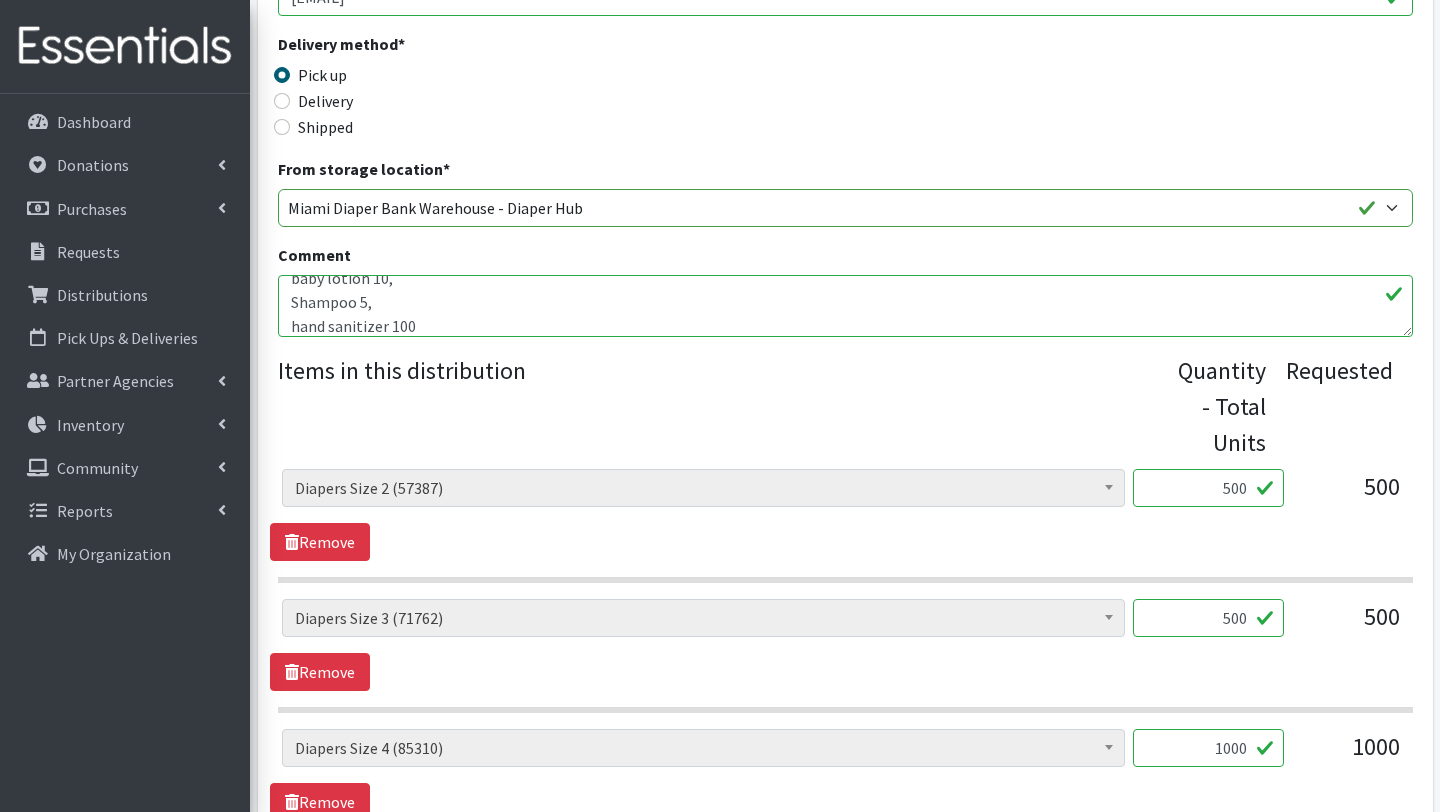 scroll, scrollTop: 280, scrollLeft: 0, axis: vertical 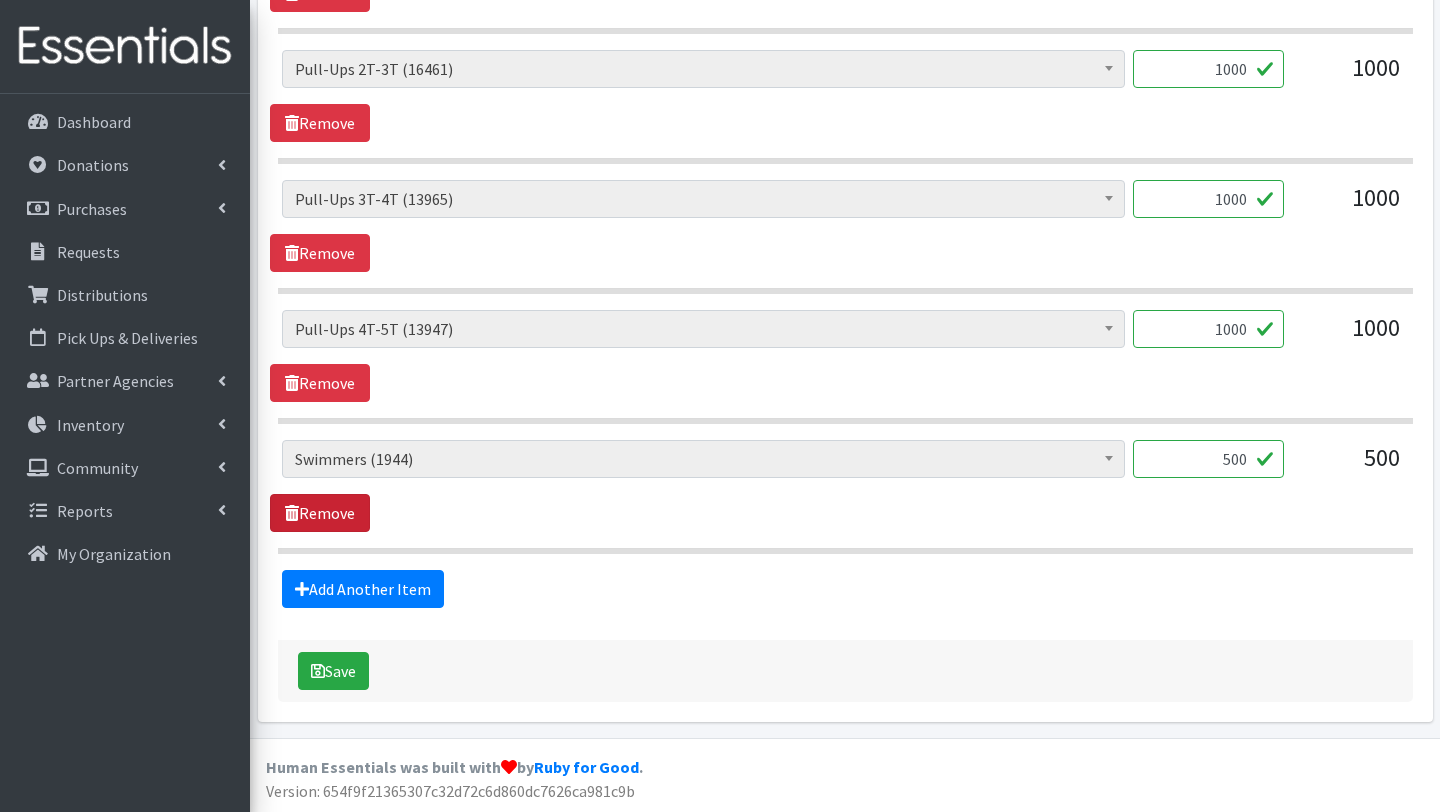 type on "We are in need of other basic essential items. Would like to pick on 12/19/24. Call Ms. Sellers for pickup
***Number of kids served with this order:140.
Other baby essentials total: 988
Diaper Changing pads 200,
Plushes 100,
Pillows 20,
towels 8,
blankets 15,
face wipes 20,
baby bottles 20,
baby lotion 10,
Shampoo 5,
hand sanitizer 100
swimmers 500" 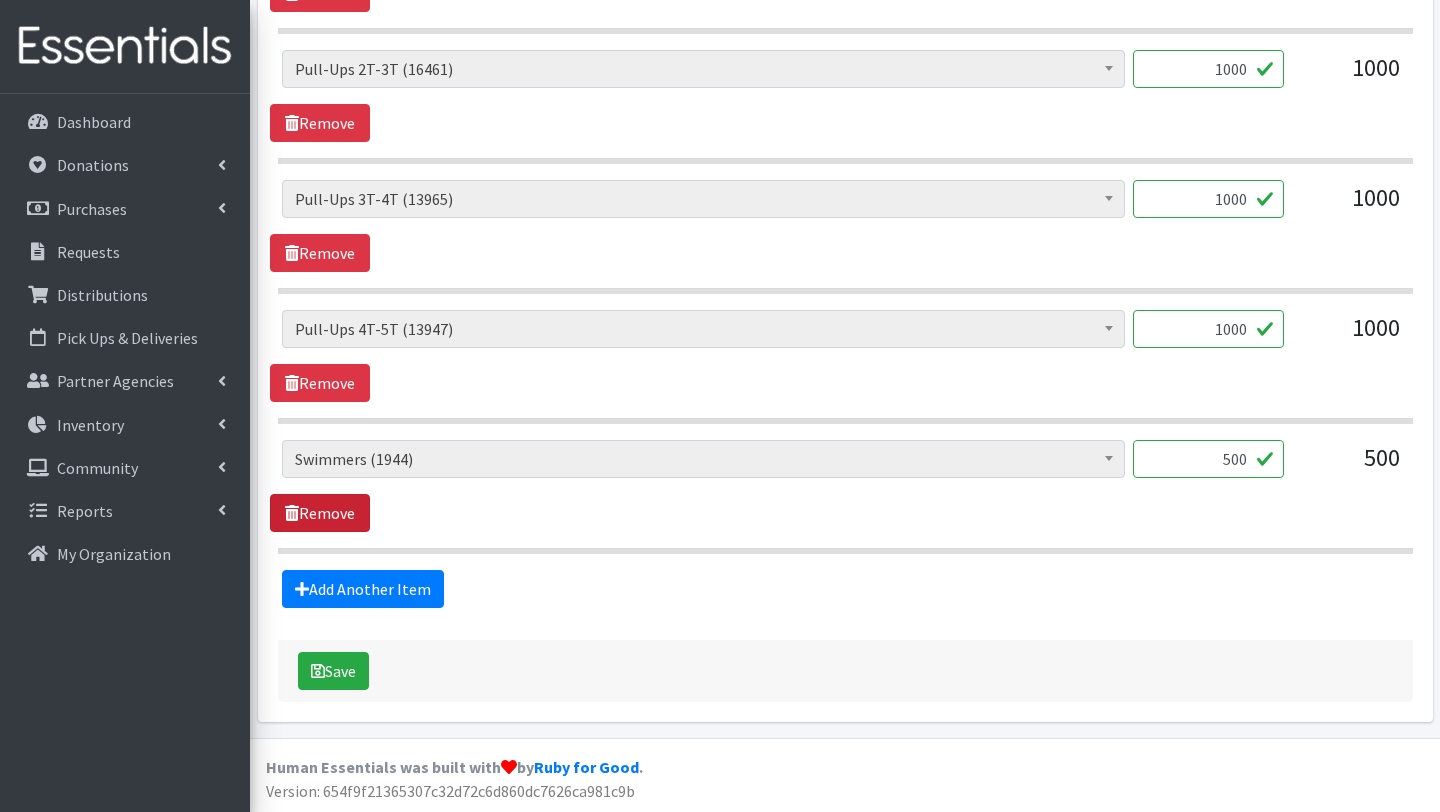 click on "Remove" at bounding box center [320, 513] 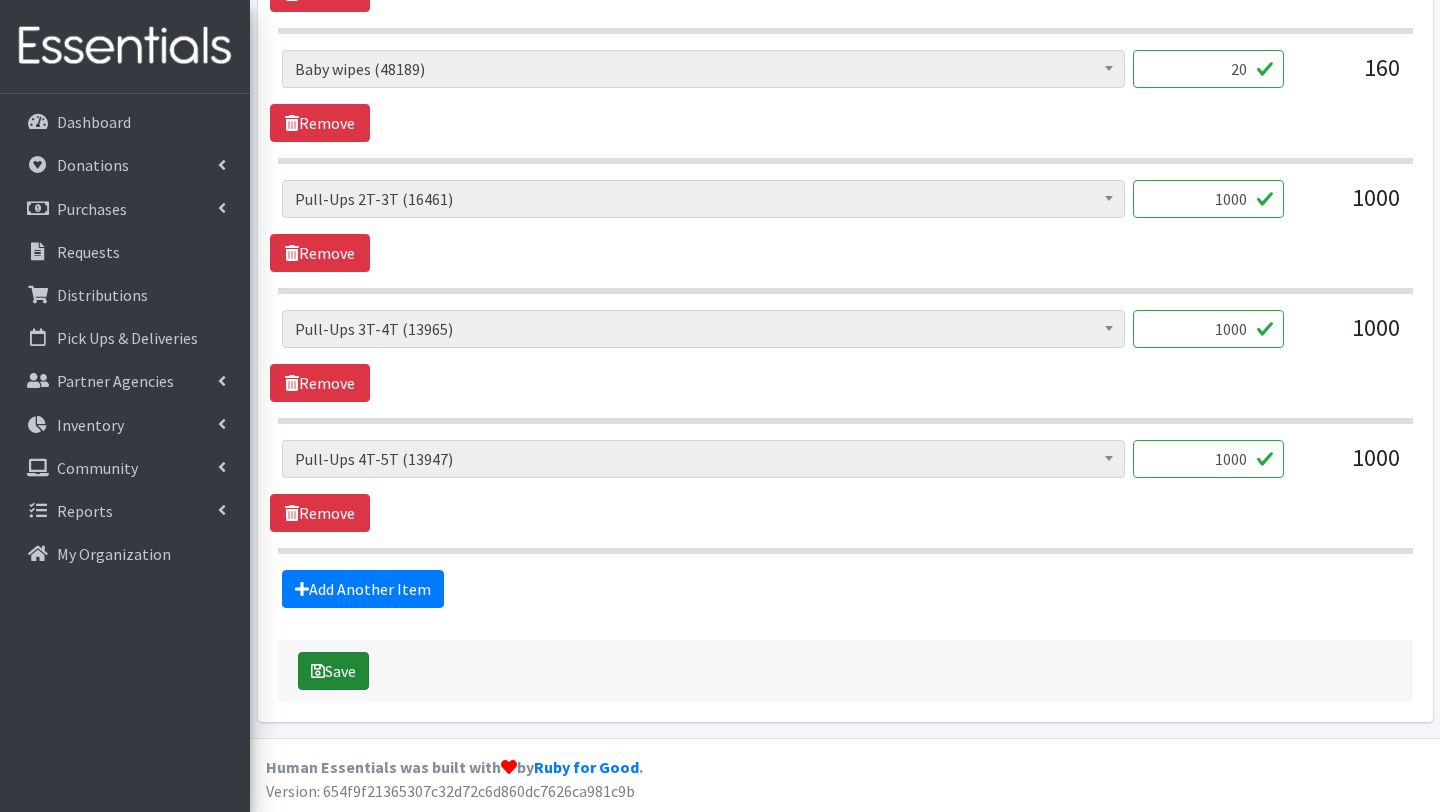 click on "Save" at bounding box center (333, 671) 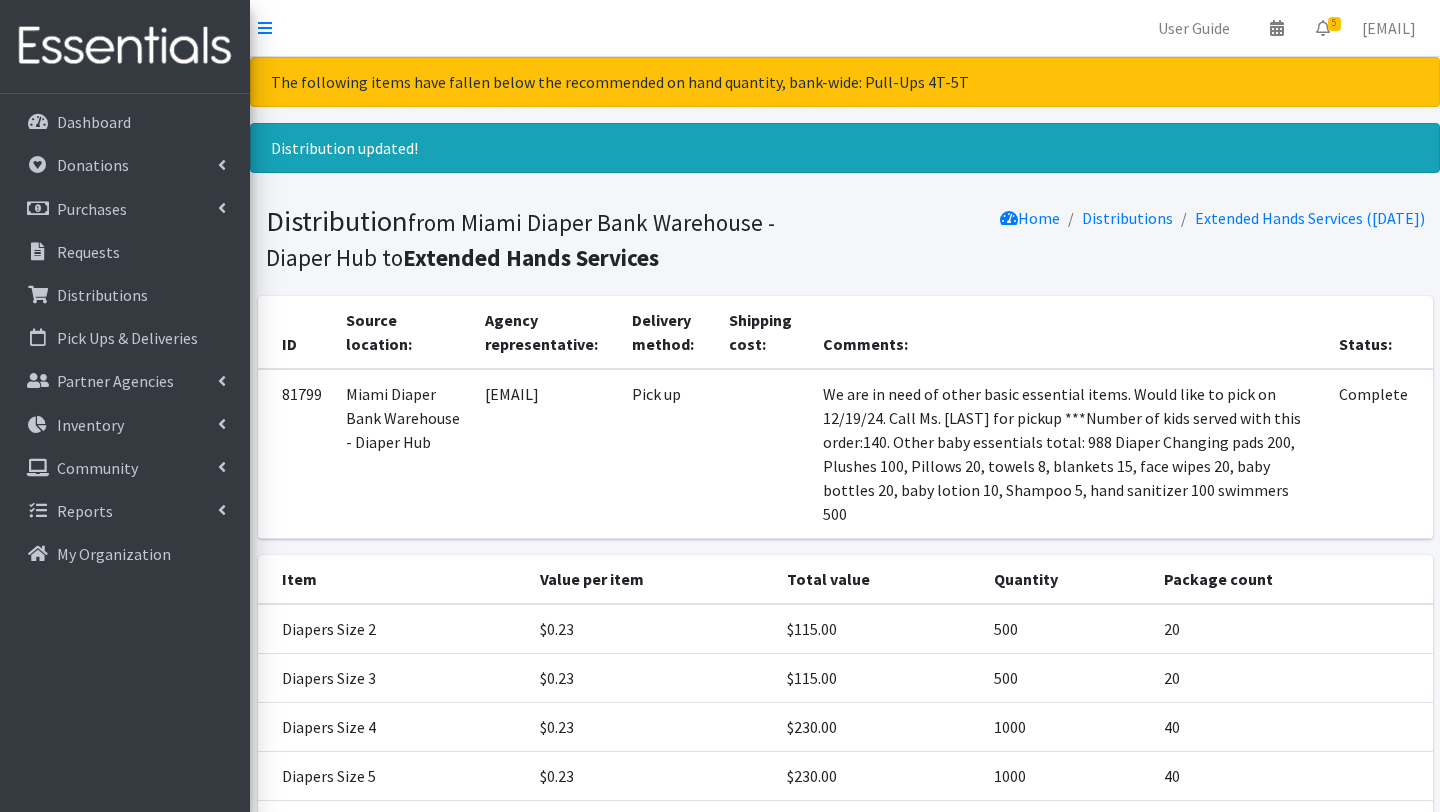 scroll, scrollTop: 485, scrollLeft: 0, axis: vertical 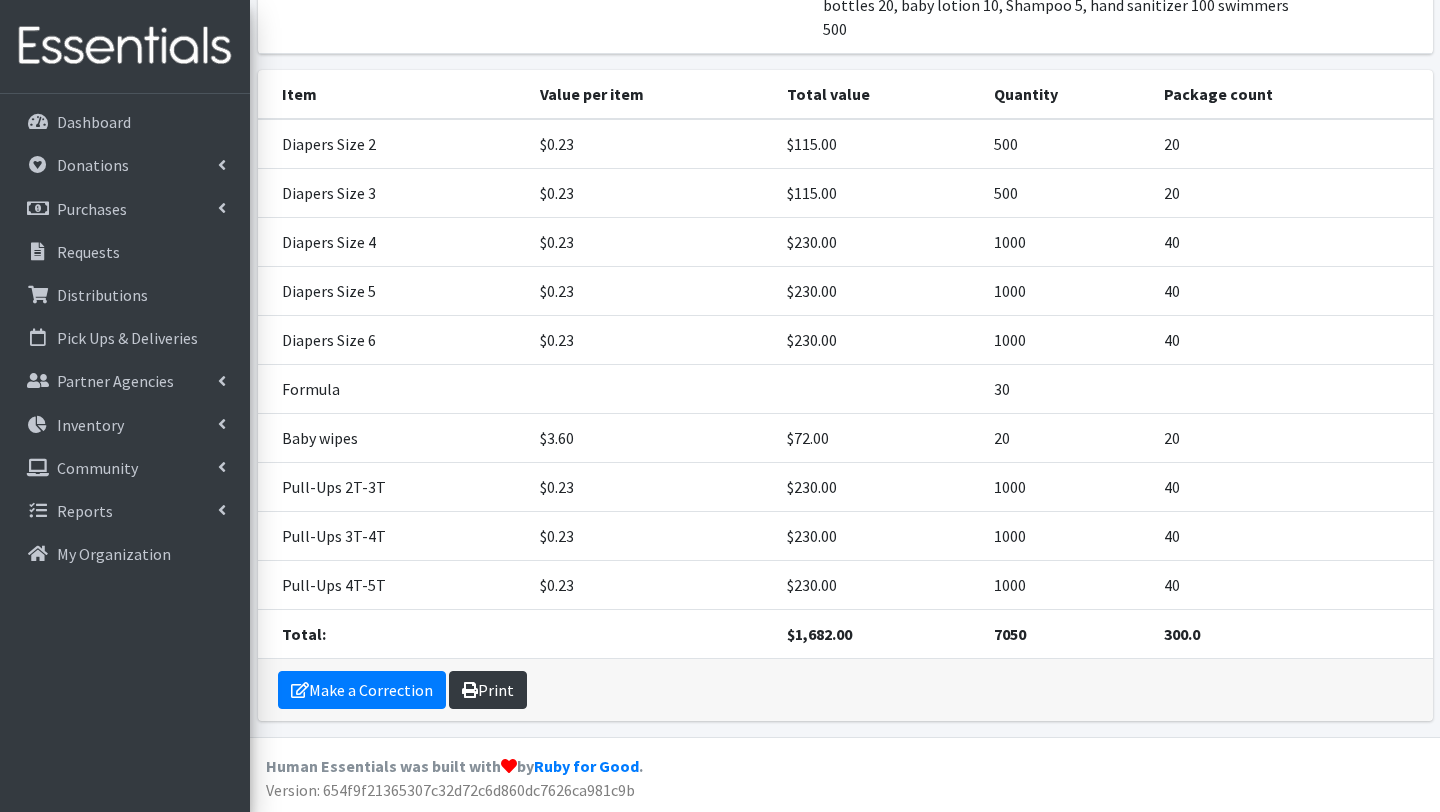 click on "Print" at bounding box center (488, 690) 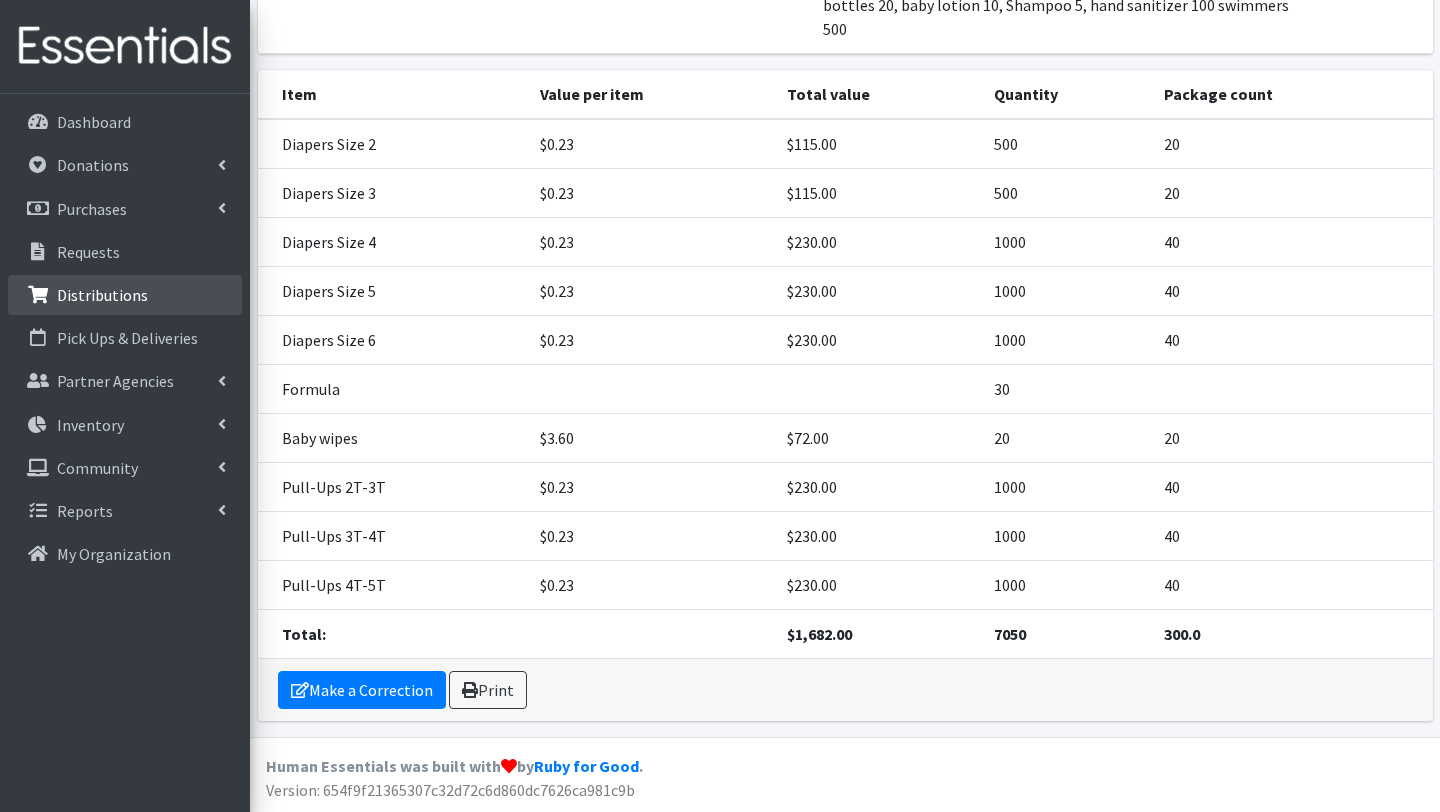 click on "Distributions" at bounding box center (102, 295) 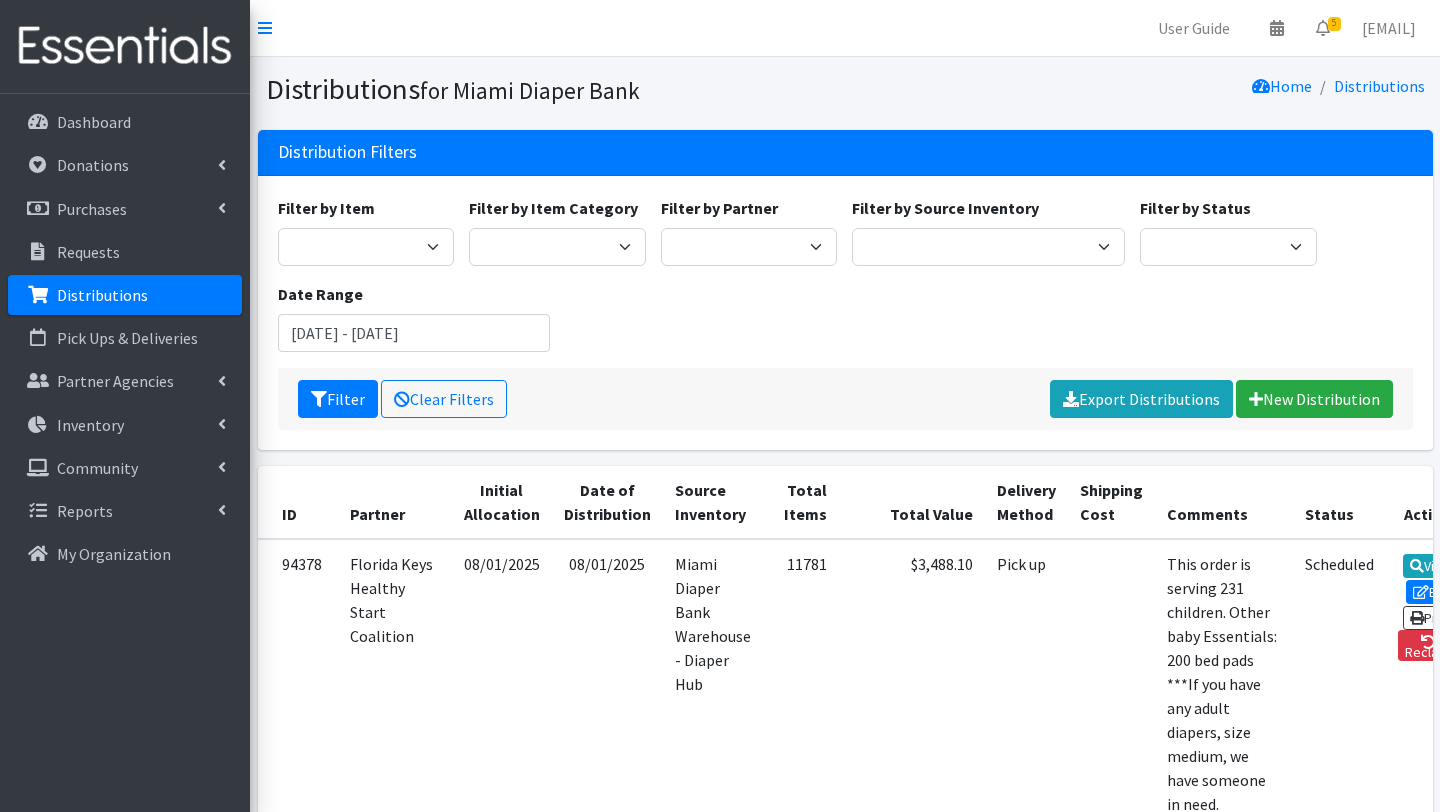 scroll, scrollTop: 0, scrollLeft: 0, axis: both 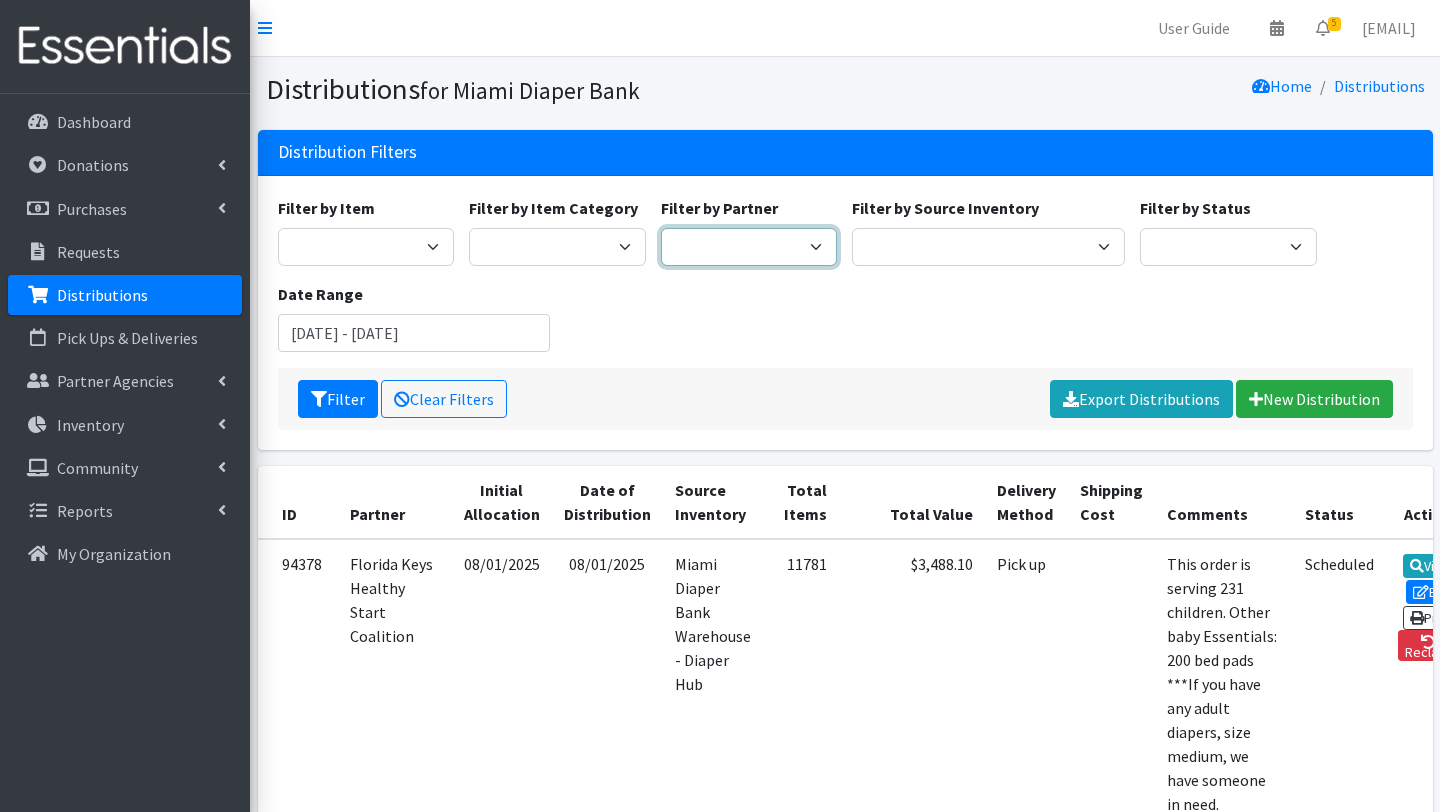 click on "A Safe Haven for Newborns
Belafonte TACOLCY Center
Boys Town South Florida
Bridge to Hope
Care Resource Community Health Centers Inc
Carrfour Supportive Housing - Del Prado Gardens
Children of Inmates
Children's Home Society of Florida
COPE North
CVAC Safe Space Shelters - [COUNTY] CAHSD/VPID
Dorothy M. Wallace Cope Center (Cope South)
Empower U
Eve's Hope
Extended Hands Services
Families First of [COUNTY]
Family Resource Center of South Florida
FLDDDRP
Florida Keys Healthy Start Coalition
Golden Hogan Connections
Health Department of [COUNTY] division - Delray Beach Health Center & Lantana Health Center & West Palm Beach Health Center
Healthy Start Coalition of [COUNTY]
His House Children Home
Hospitality Helping Hands
Hurricane Ian Relief
Jack & Jill Children's Center
Jewish Community Service - Kosher Food Bank
Kiwanis - Christmas in July
Kristi House-General Program
Lotus House
Madame Lily Inc
Menstrual Market, Inc" at bounding box center (749, 247) 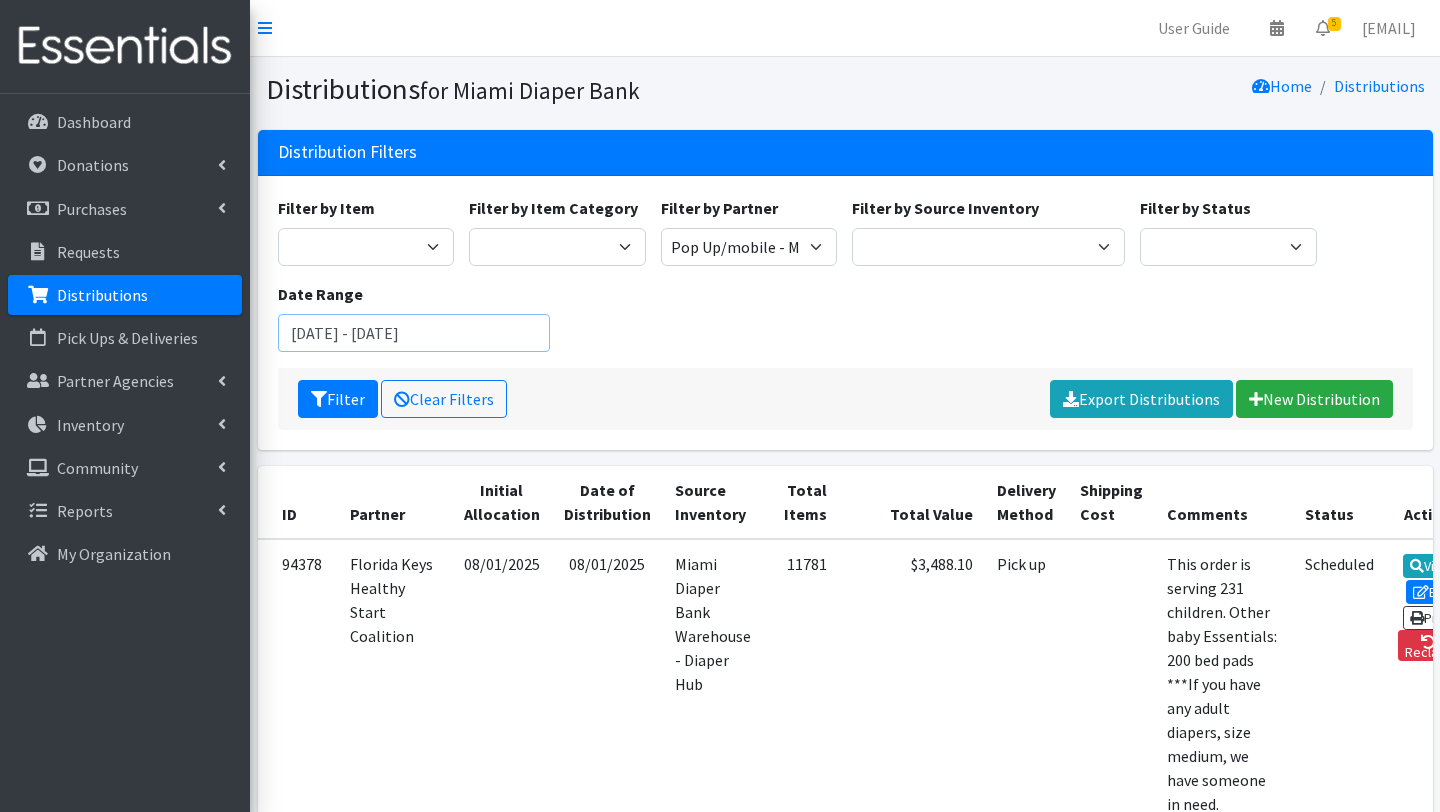 click on "[DATE] - [DATE]" at bounding box center [414, 333] 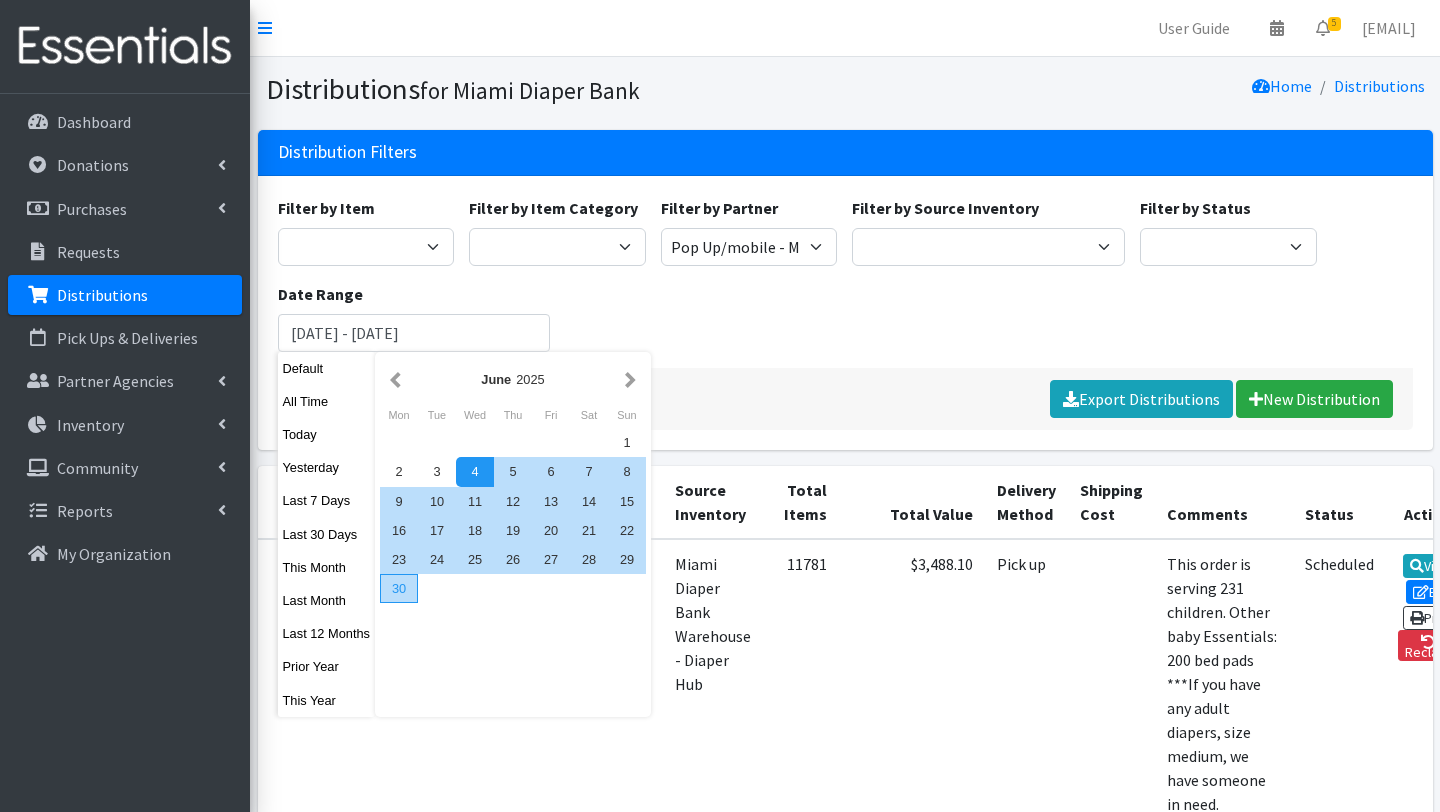 click on "30" at bounding box center [399, 588] 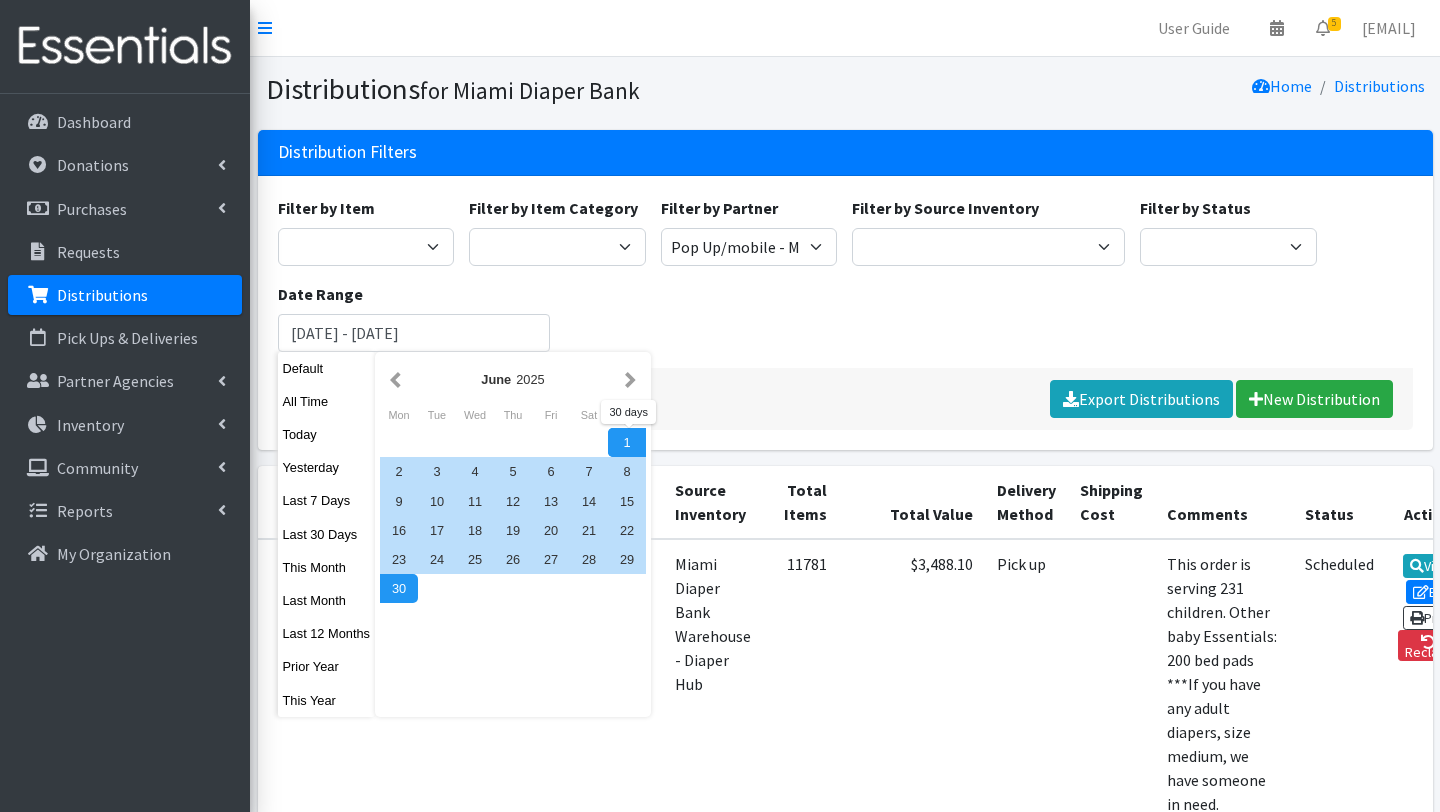 click on "1" at bounding box center [627, 442] 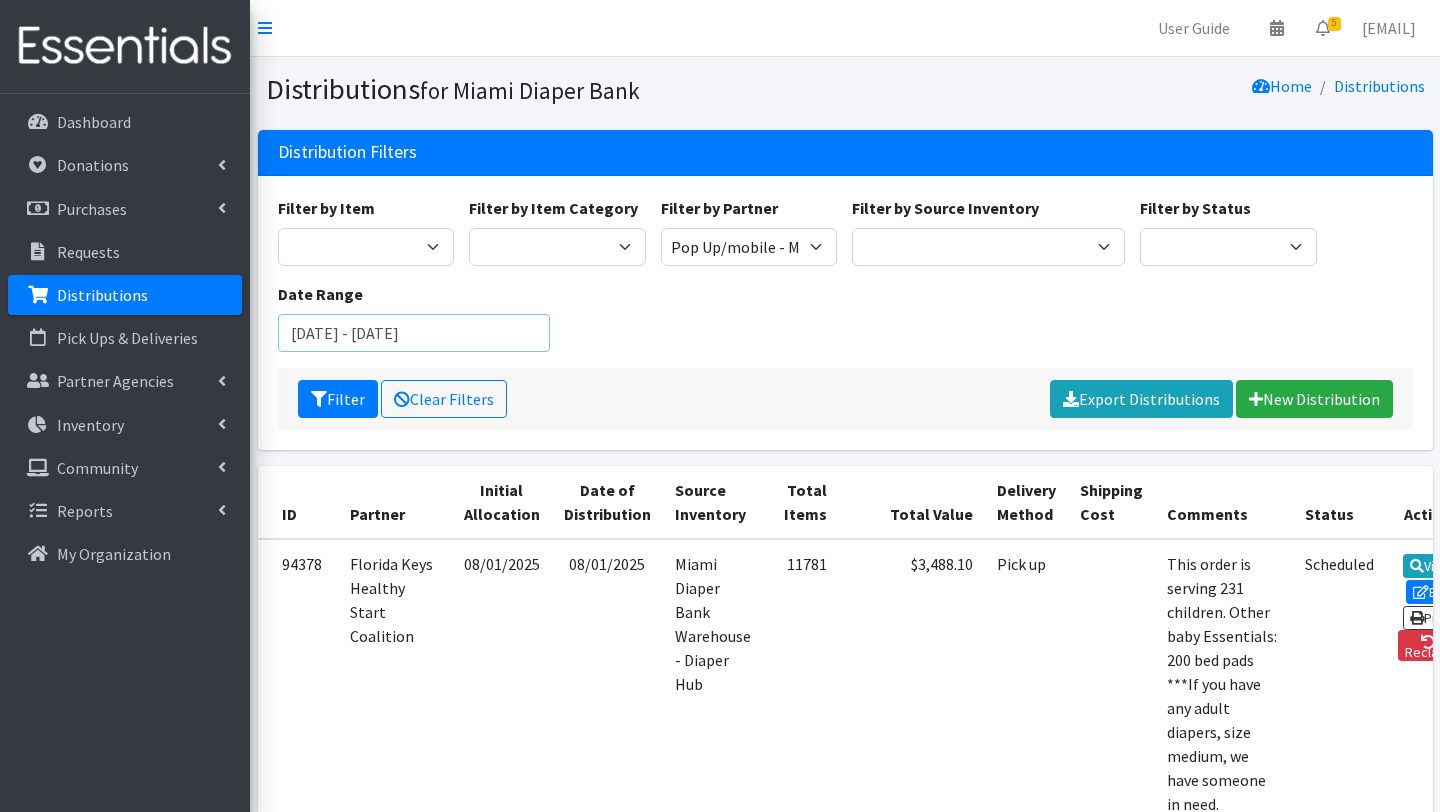 click on "June 1, 2025 - June 30, 2025" at bounding box center (414, 333) 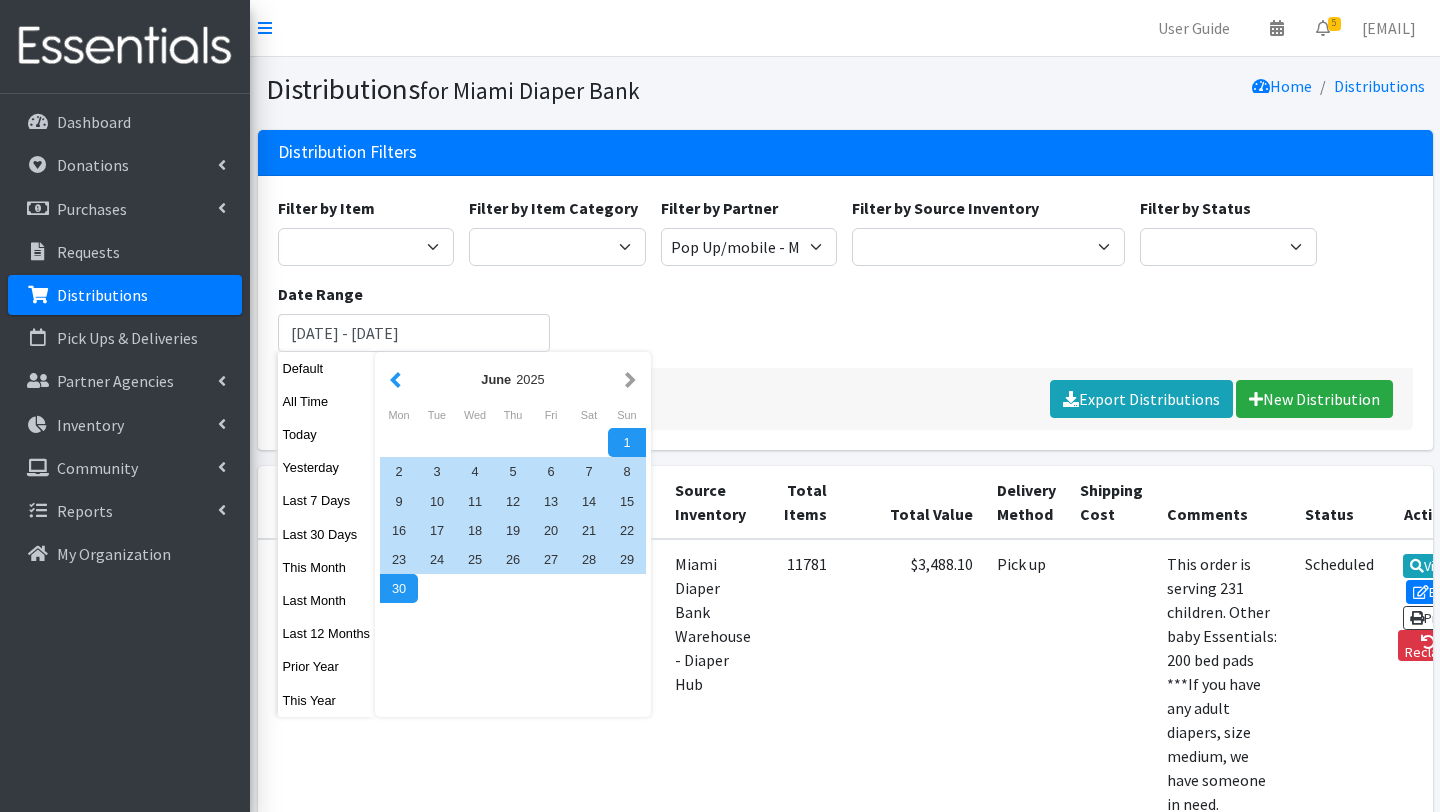 click at bounding box center (395, 379) 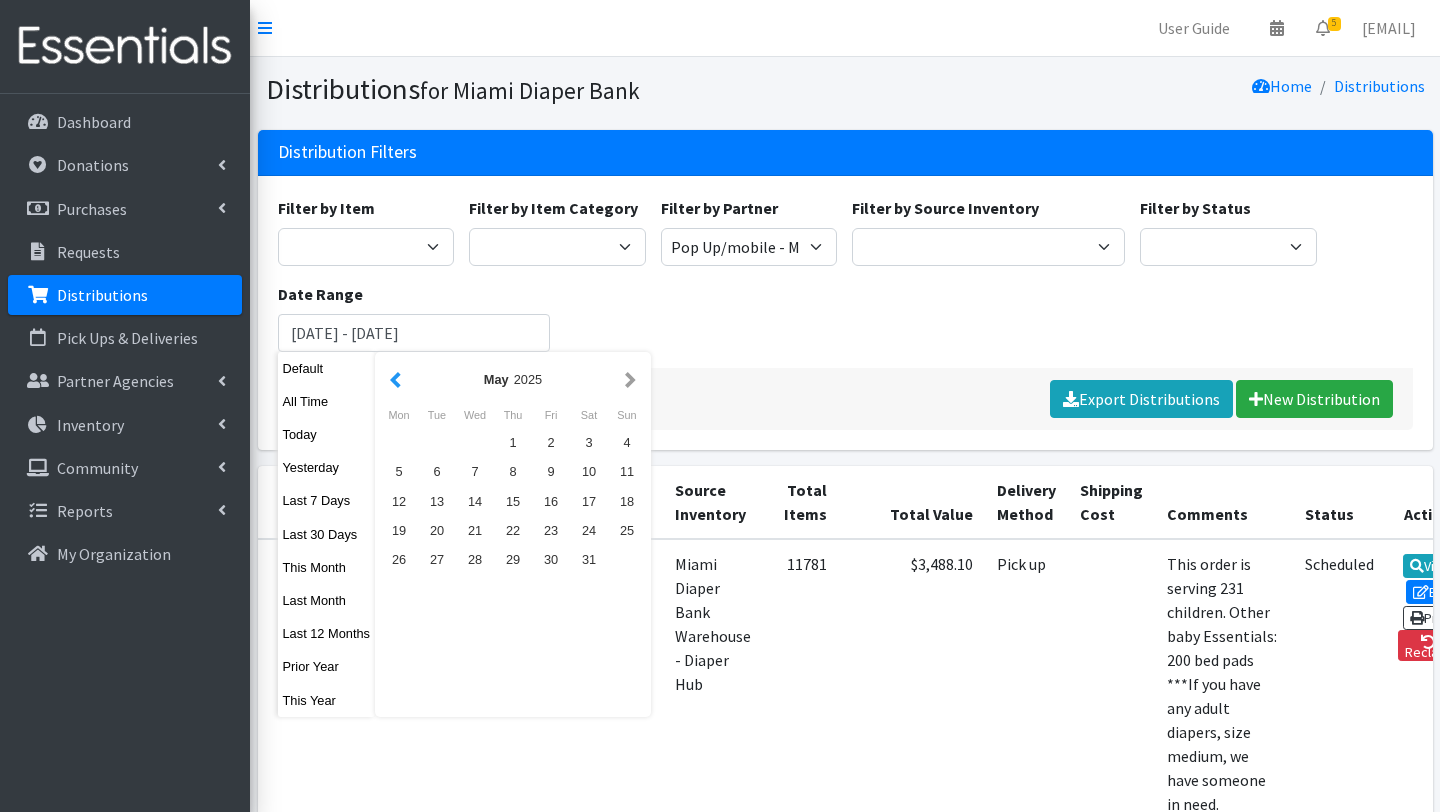 click at bounding box center [395, 379] 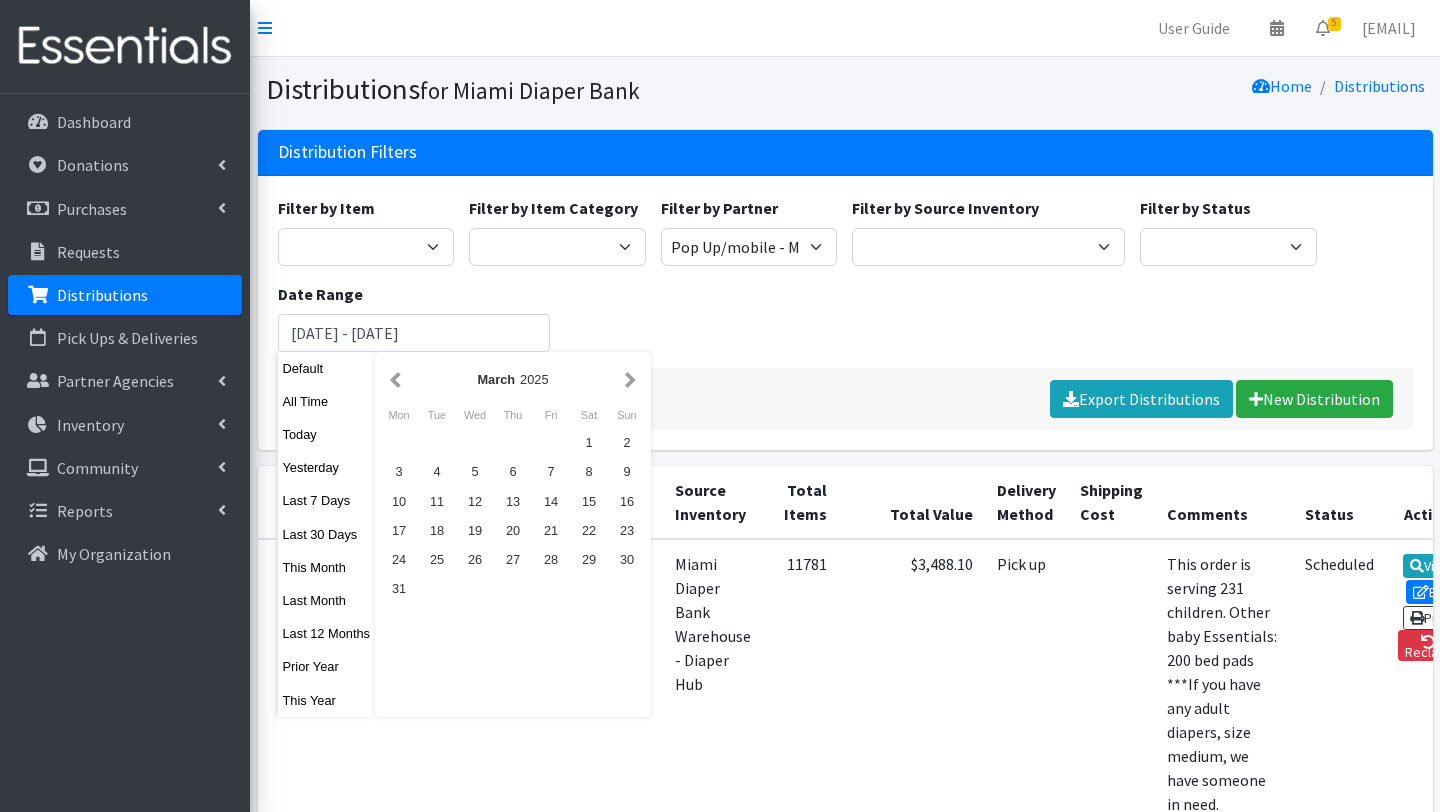 click at bounding box center (395, 379) 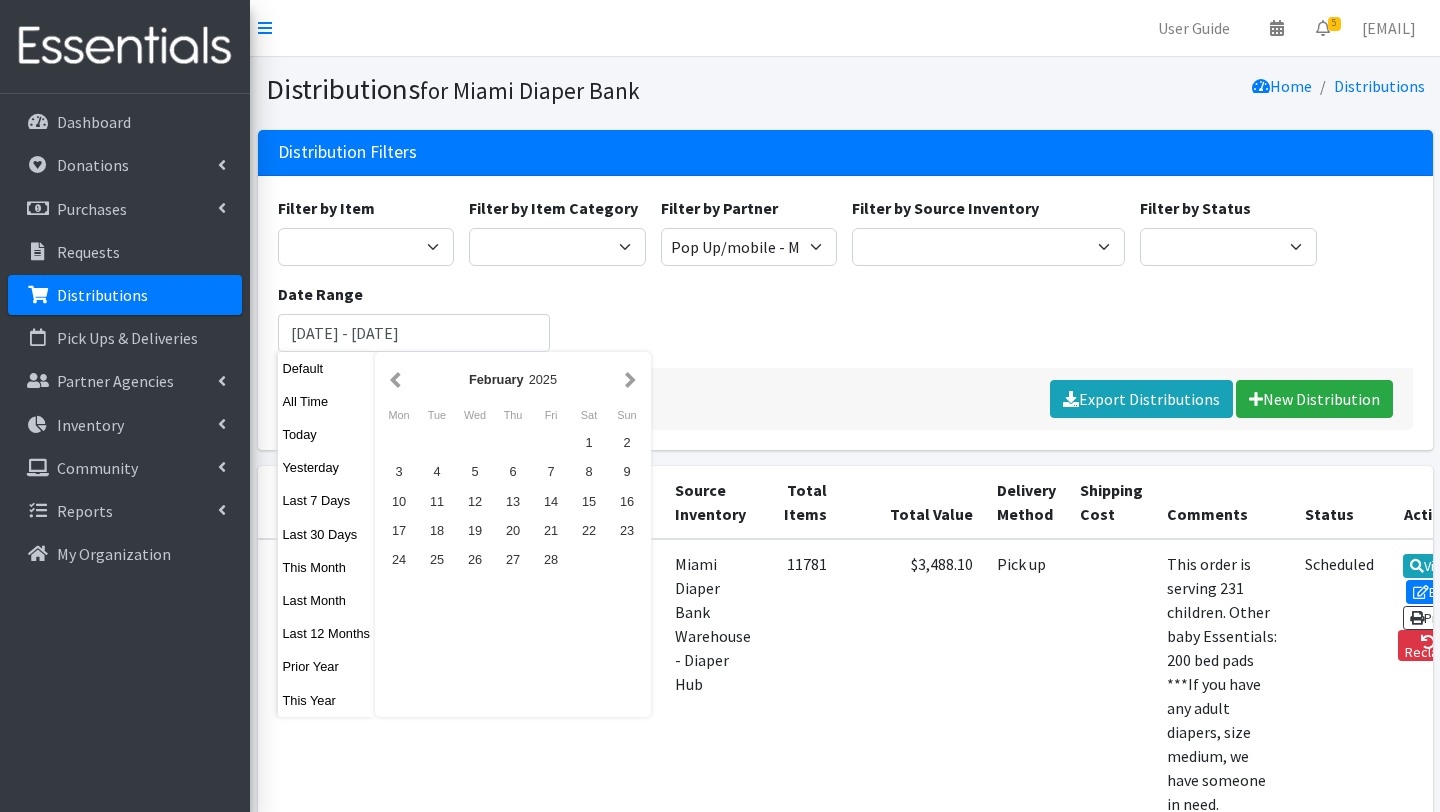 click at bounding box center (395, 379) 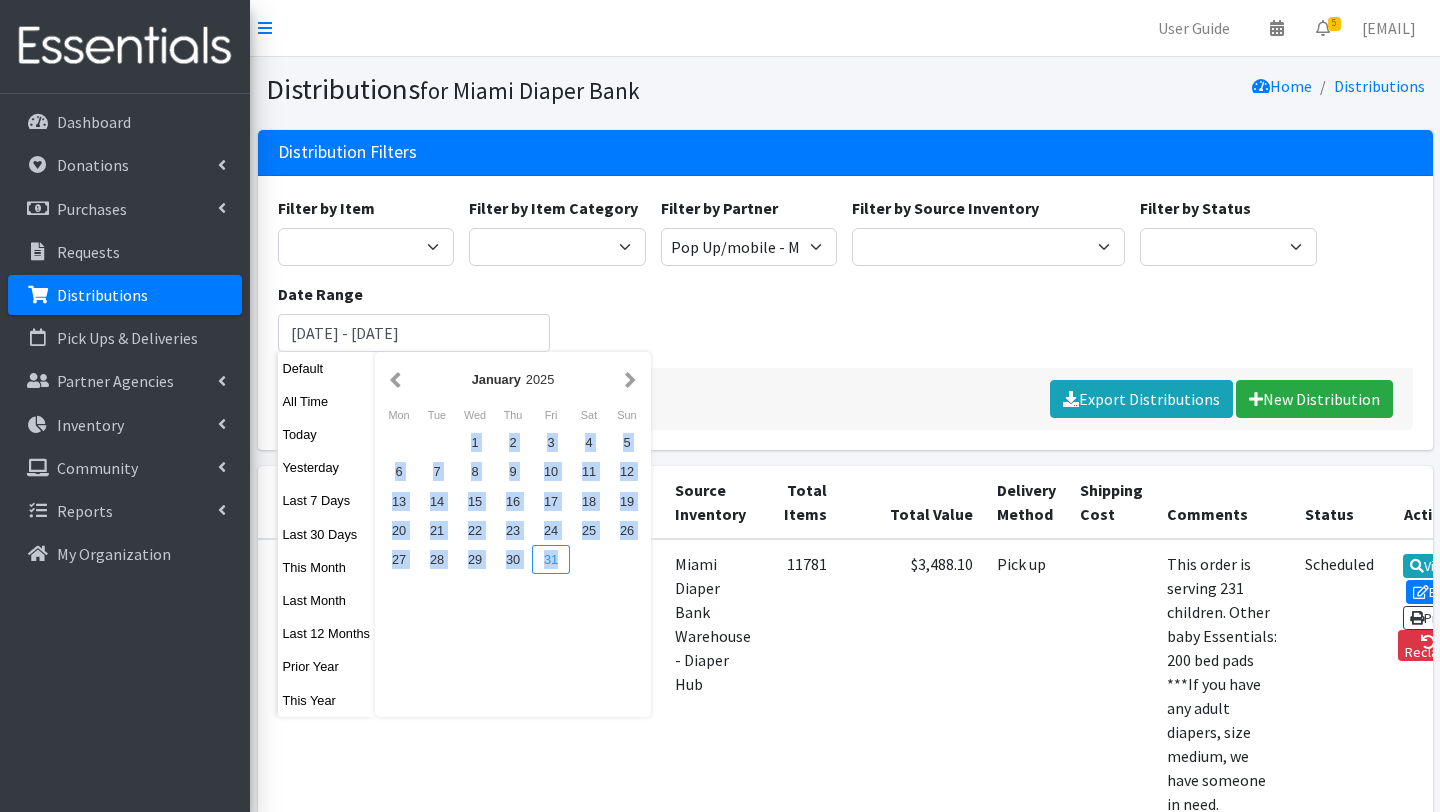 drag, startPoint x: 476, startPoint y: 440, endPoint x: 559, endPoint y: 555, distance: 141.82384 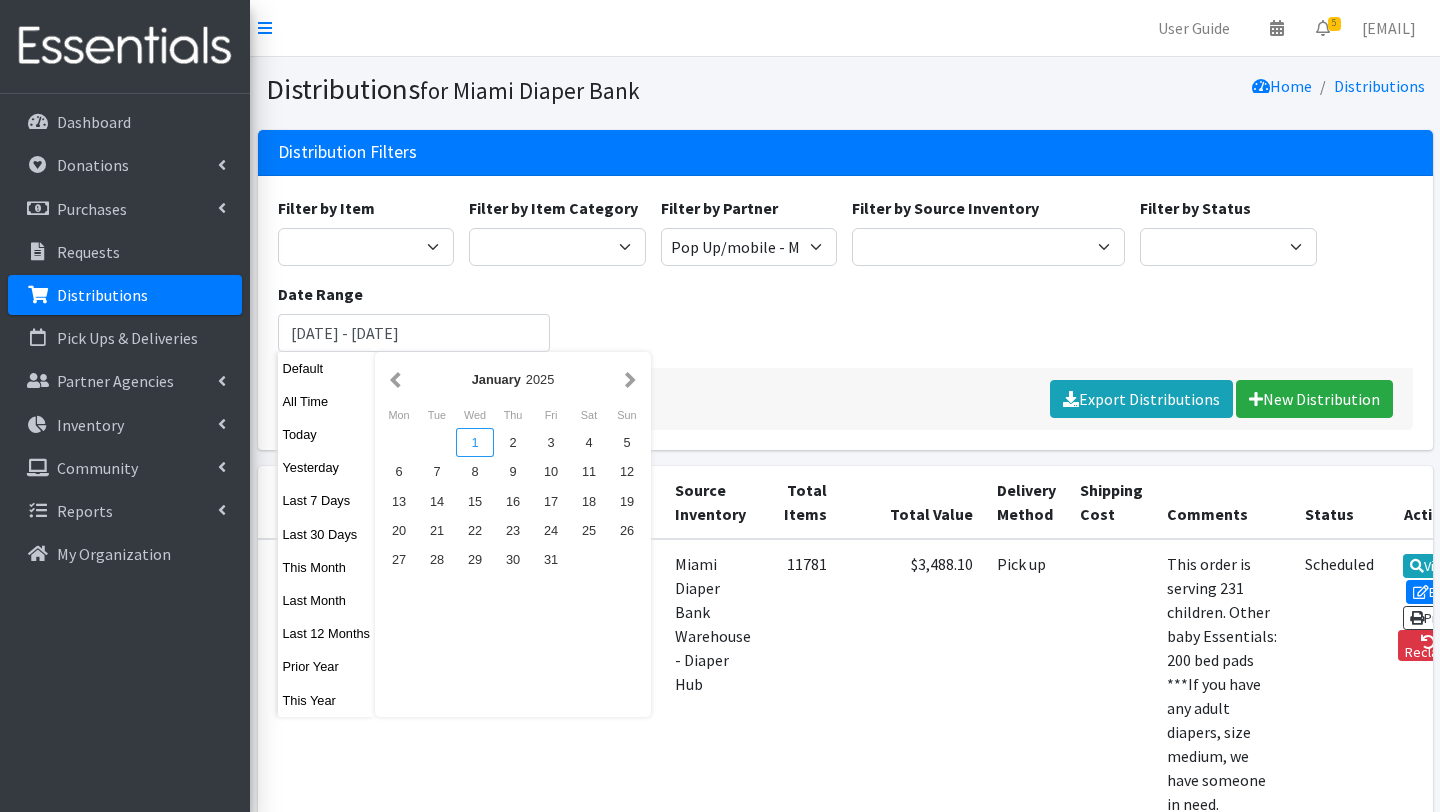 click on "1" at bounding box center (475, 442) 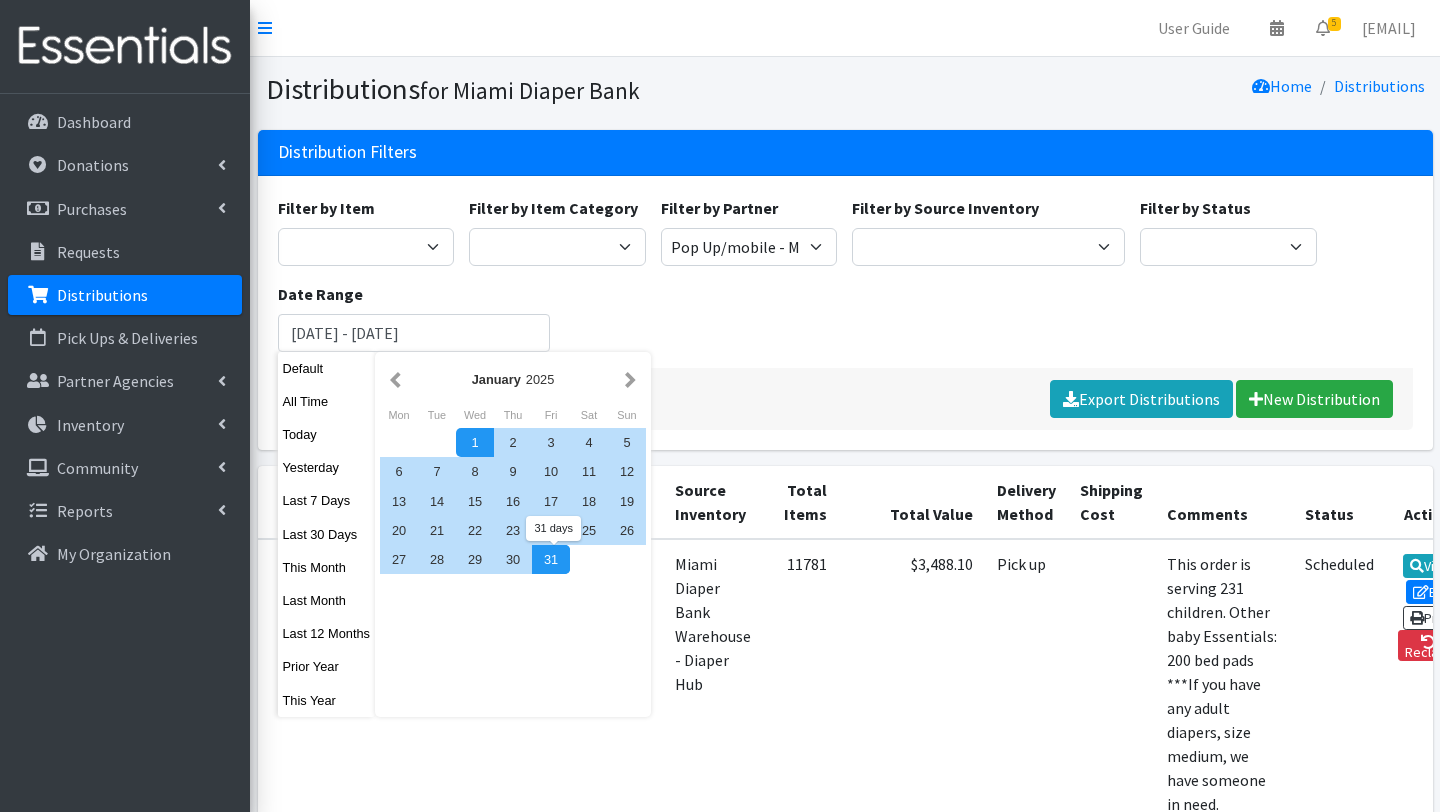 click on "31" at bounding box center [551, 559] 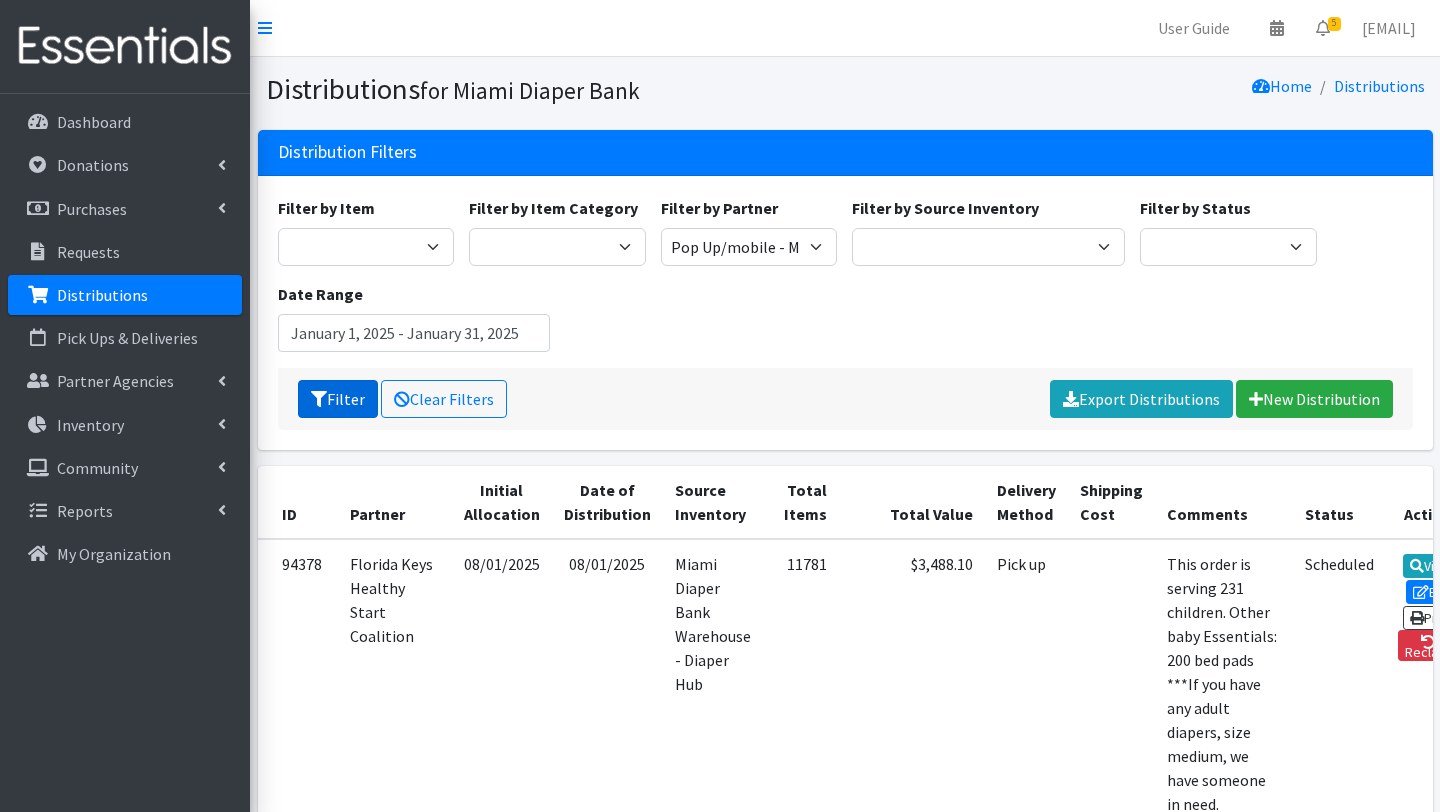 click on "Filter" at bounding box center [338, 399] 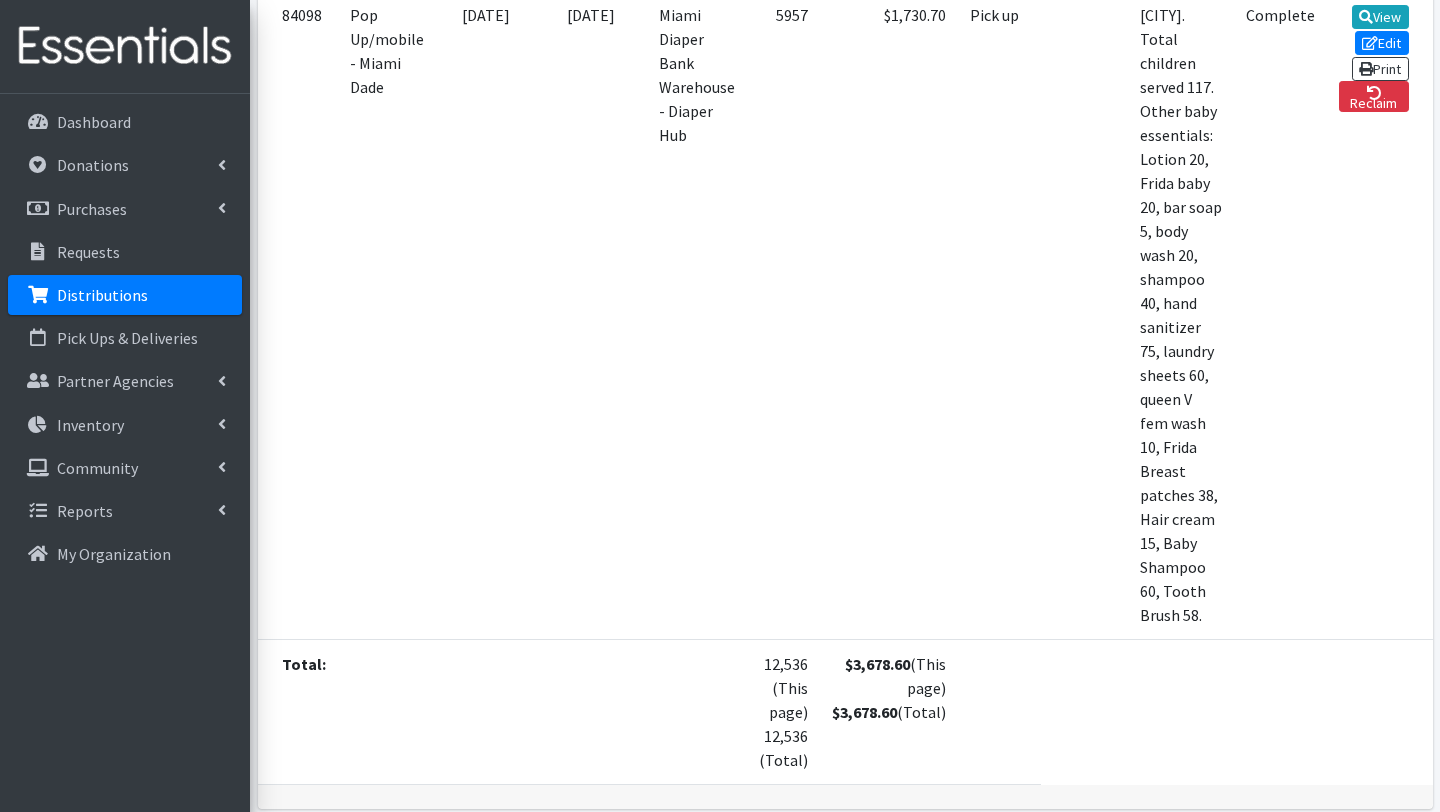 scroll, scrollTop: 2751, scrollLeft: 0, axis: vertical 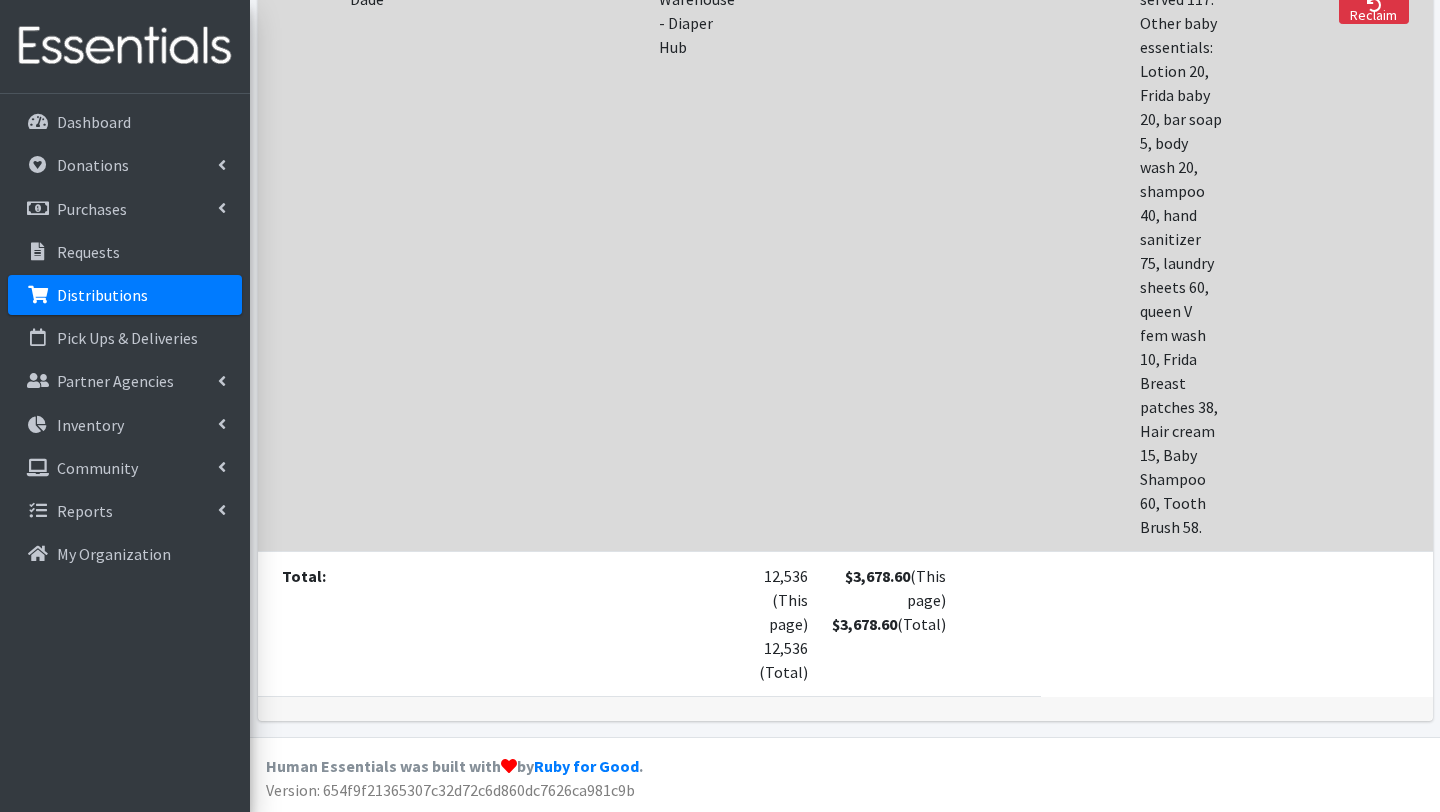 click on "Pick up" at bounding box center (999, 226) 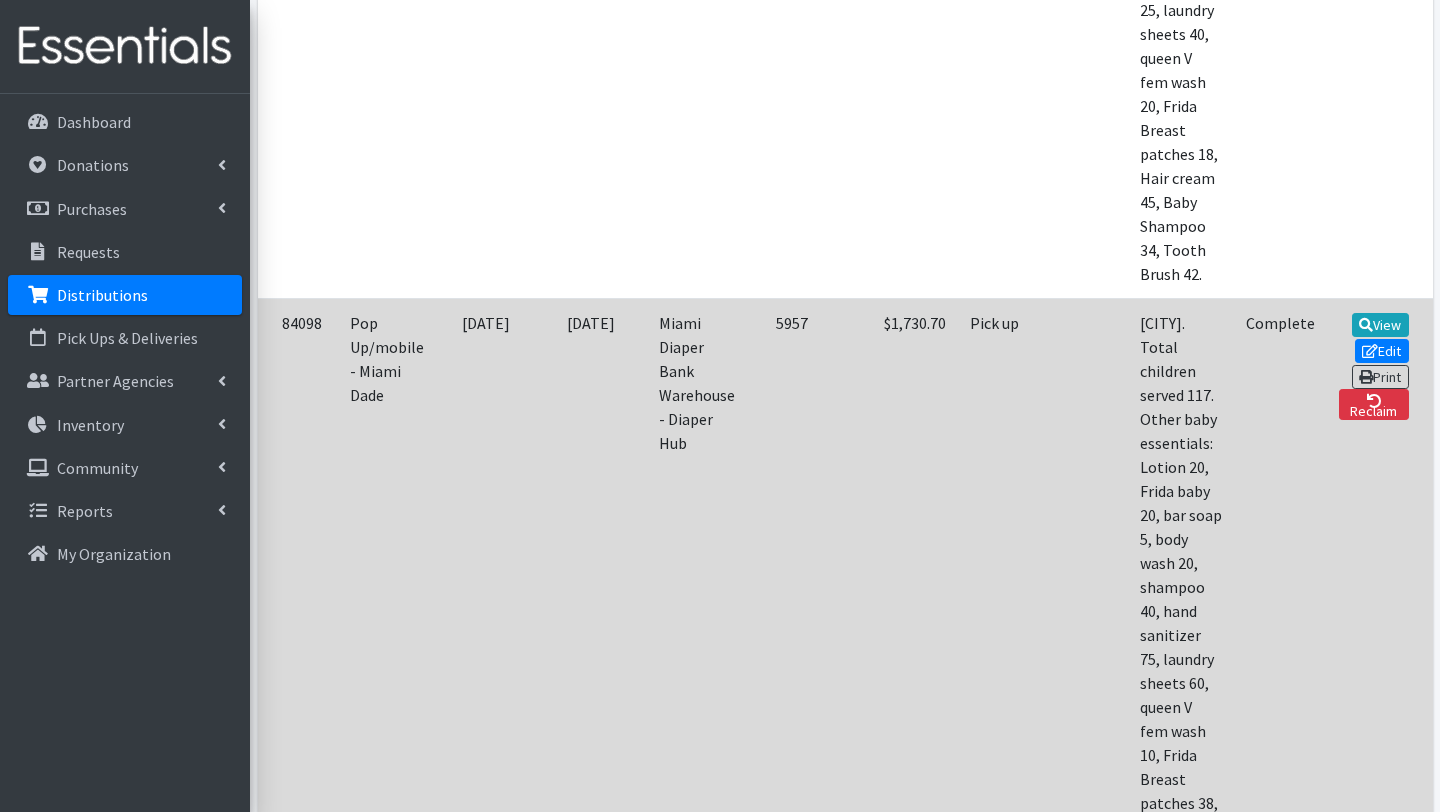 scroll, scrollTop: 2194, scrollLeft: 0, axis: vertical 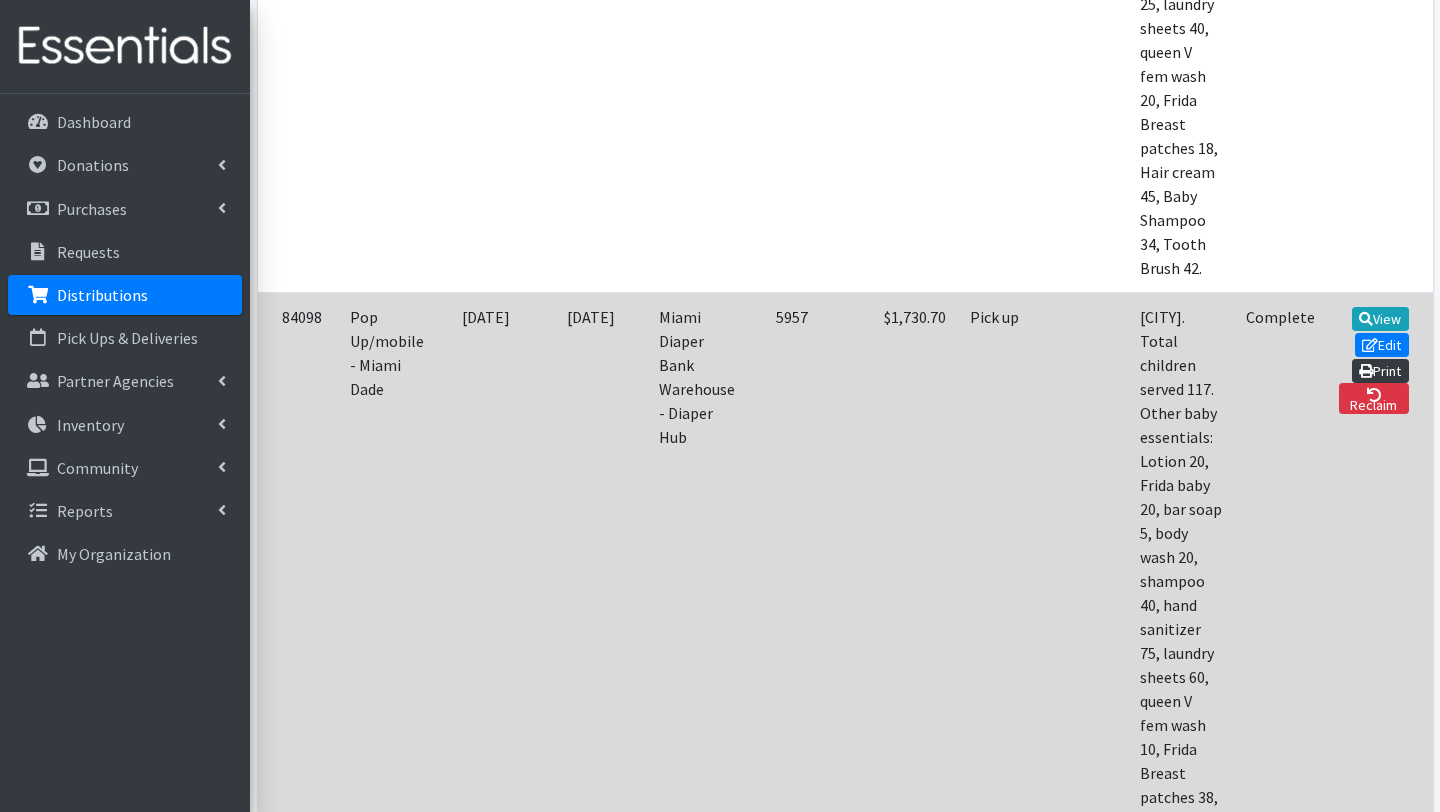 click on "Print" at bounding box center (1380, 371) 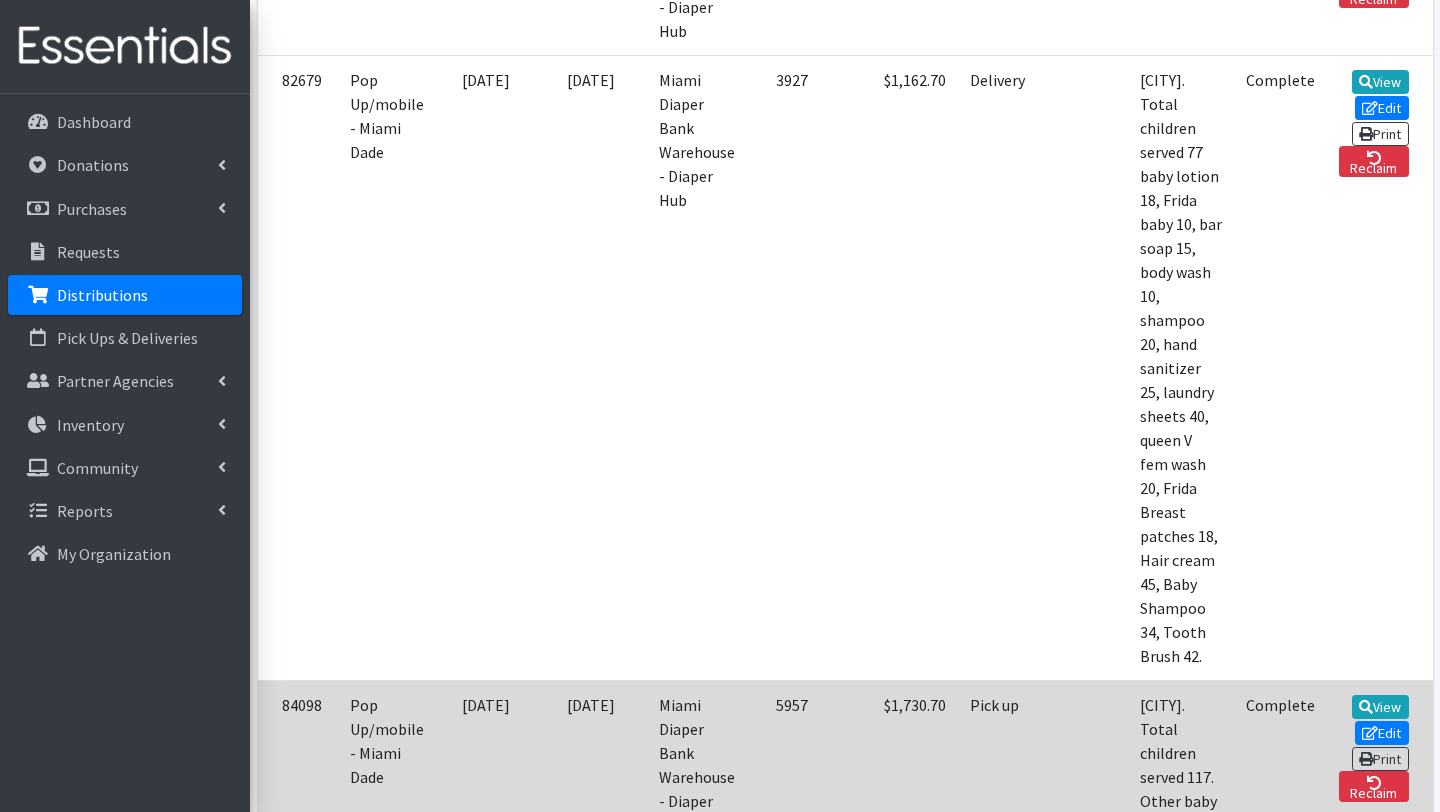 scroll, scrollTop: 1799, scrollLeft: 0, axis: vertical 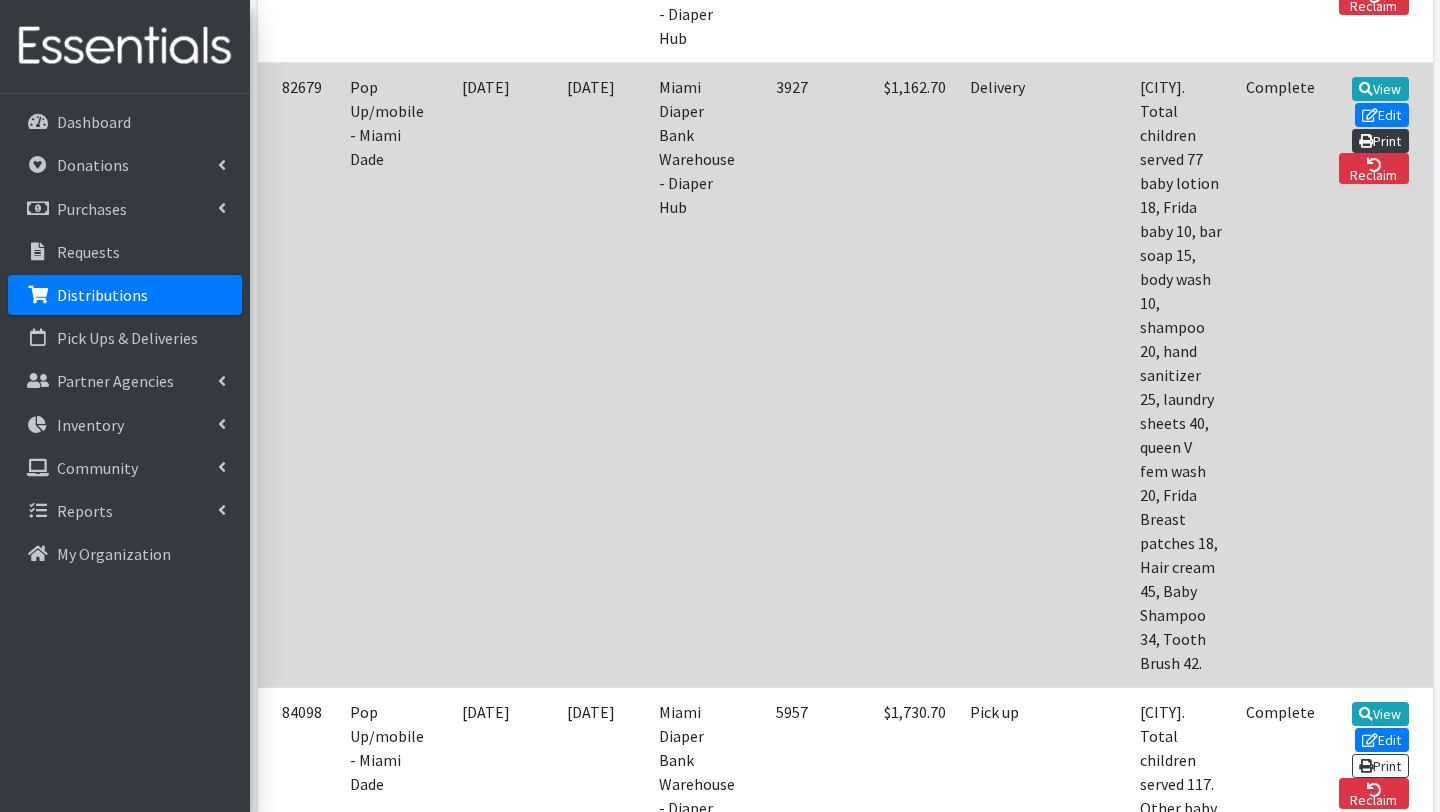 click on "Print" at bounding box center (1380, 141) 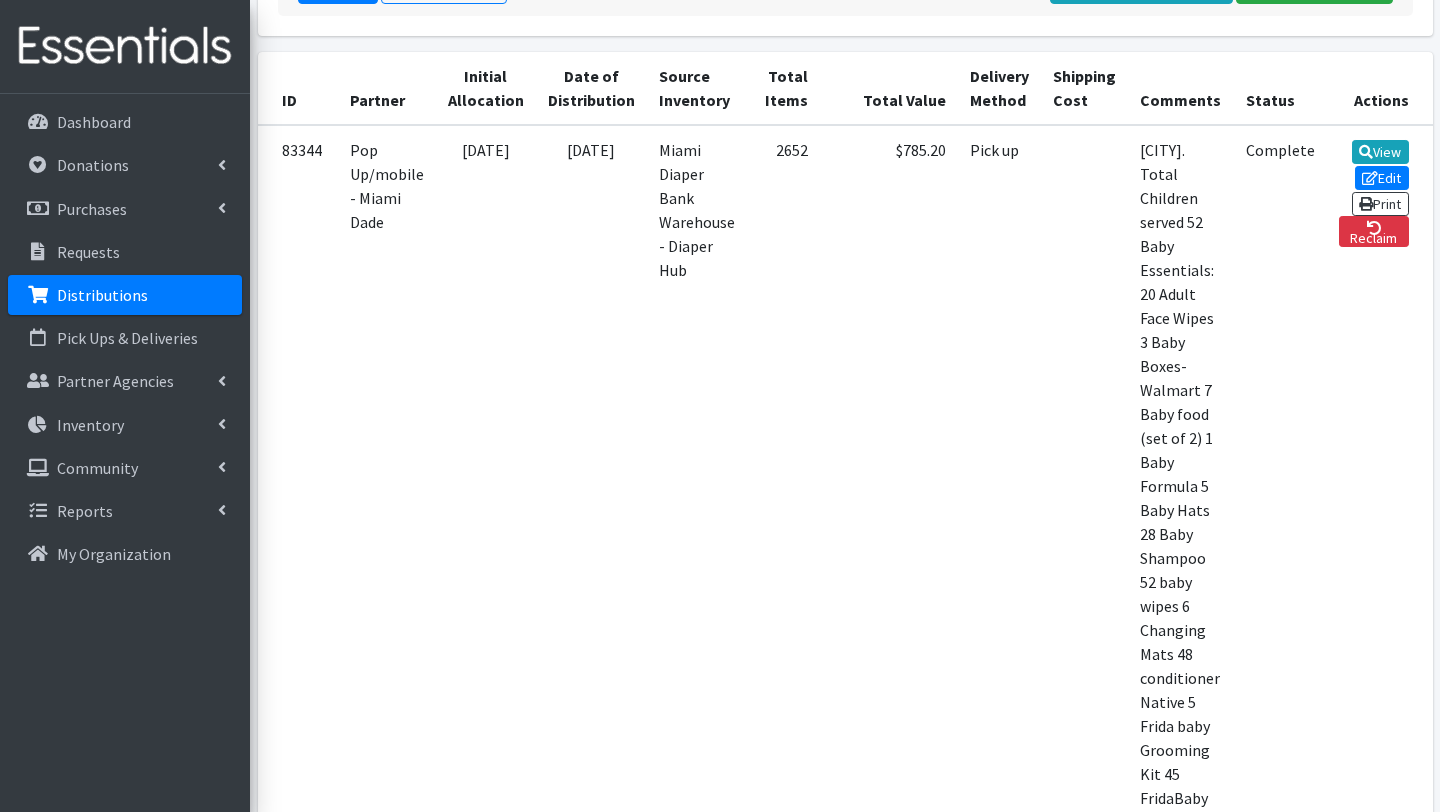 scroll, scrollTop: 409, scrollLeft: 0, axis: vertical 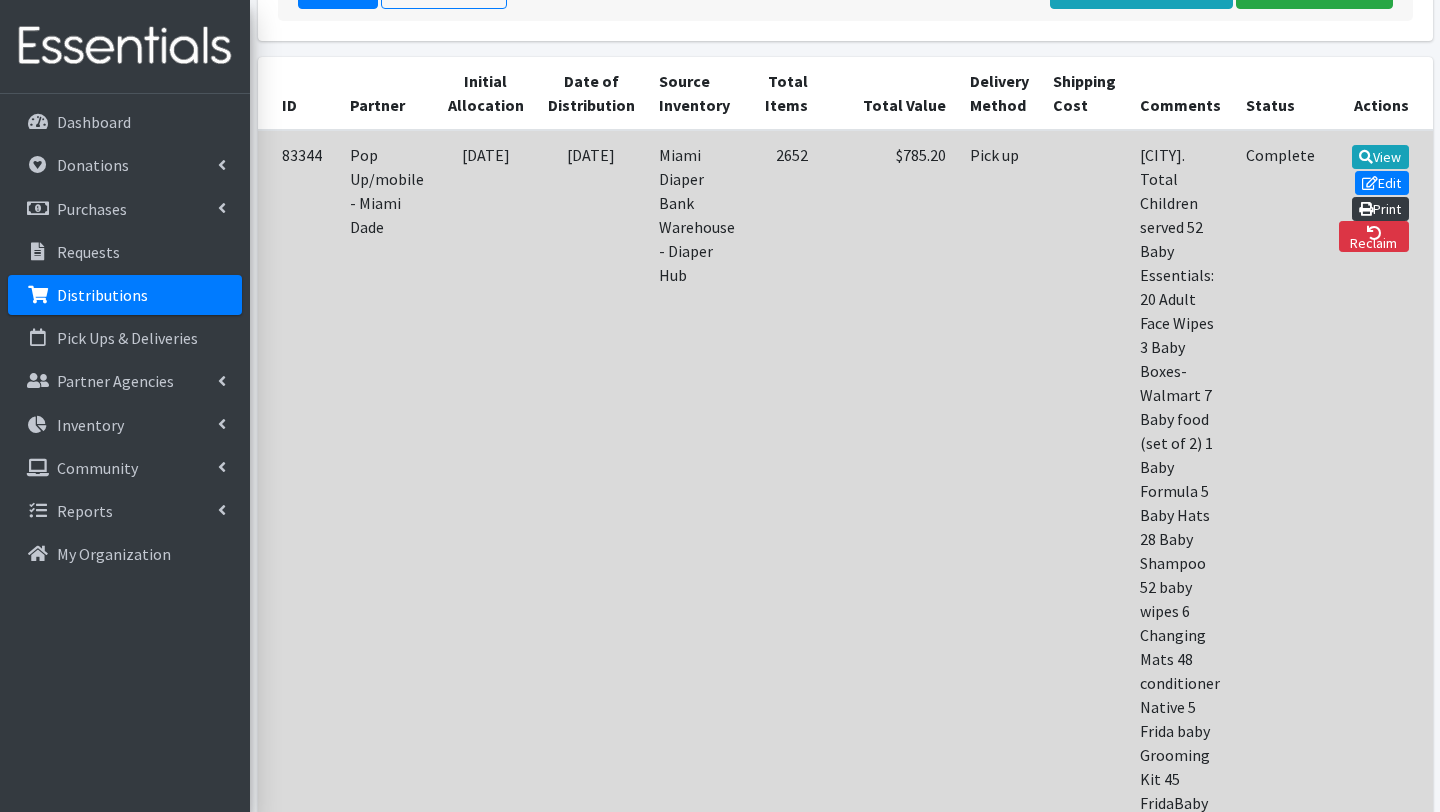 click on "Print" at bounding box center (1380, 209) 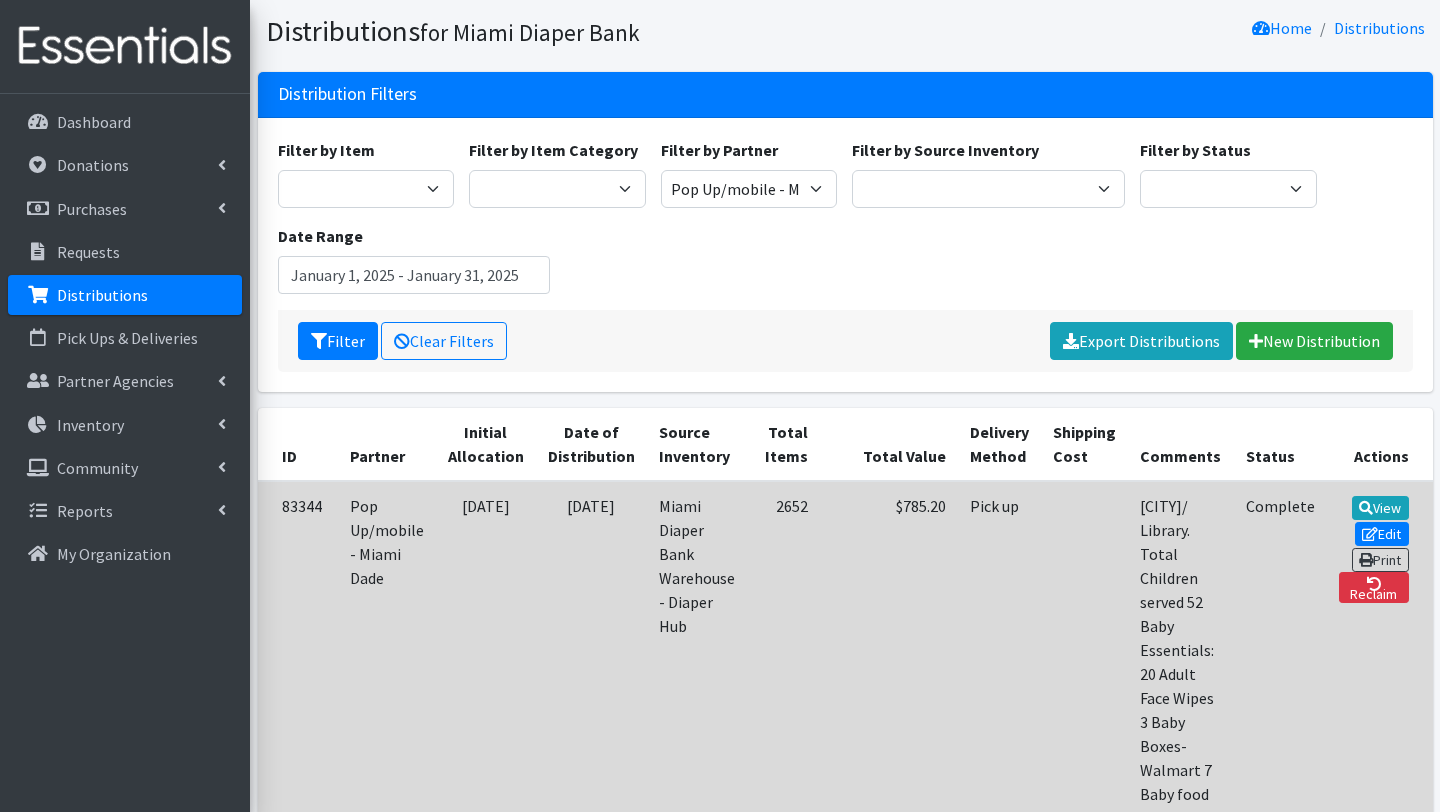 scroll, scrollTop: 53, scrollLeft: 0, axis: vertical 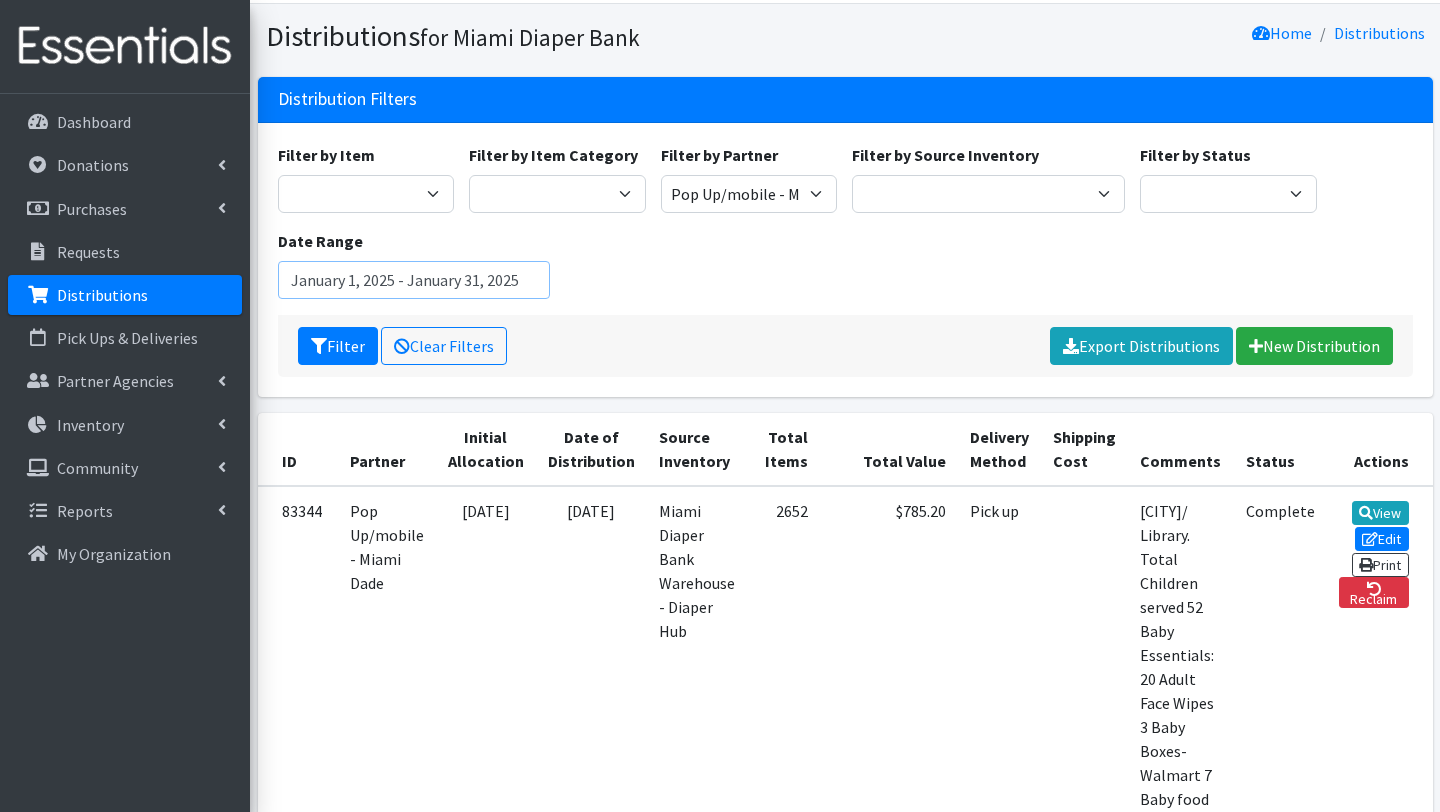 click on "January 1, 2025 - January 31, 2025" at bounding box center (414, 280) 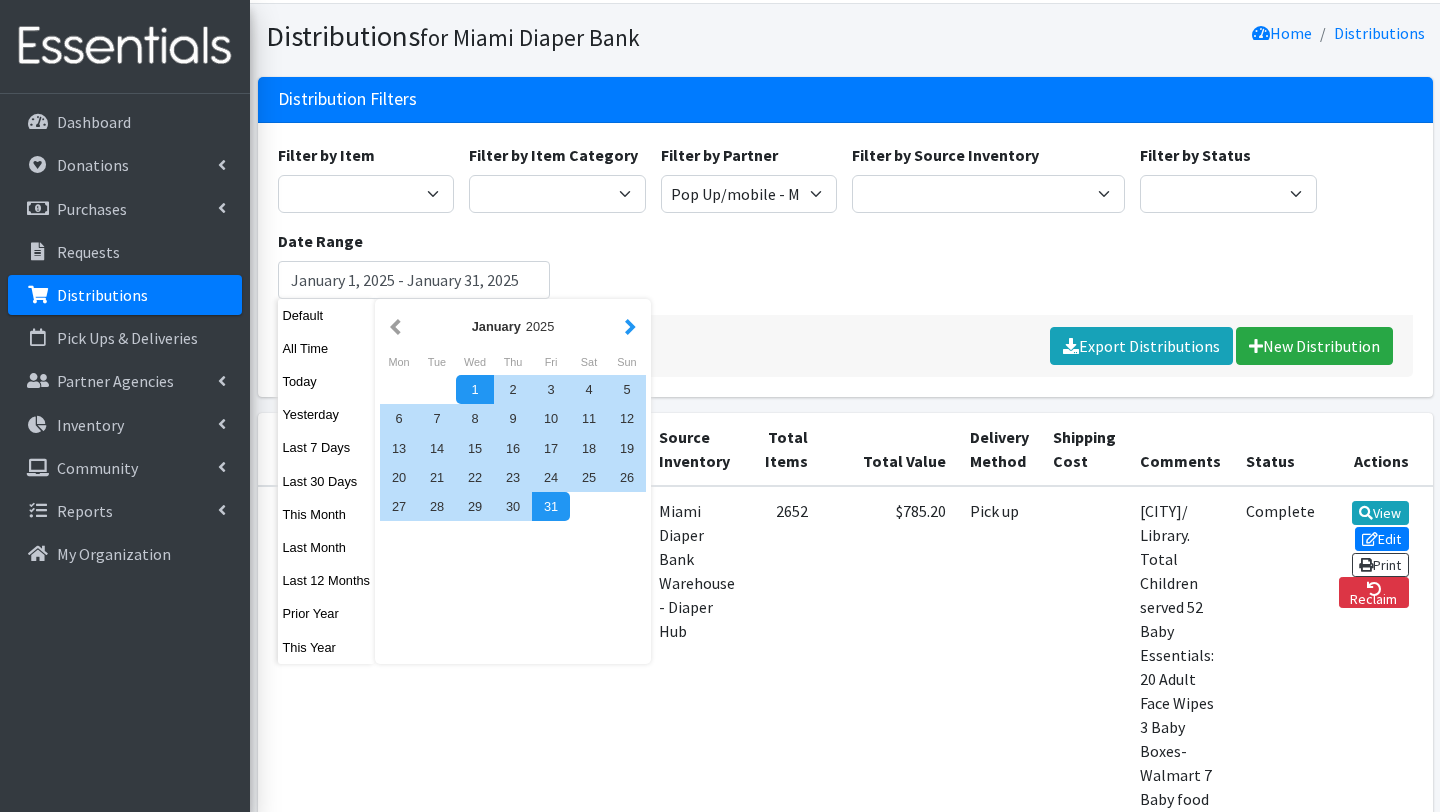 click at bounding box center [630, 326] 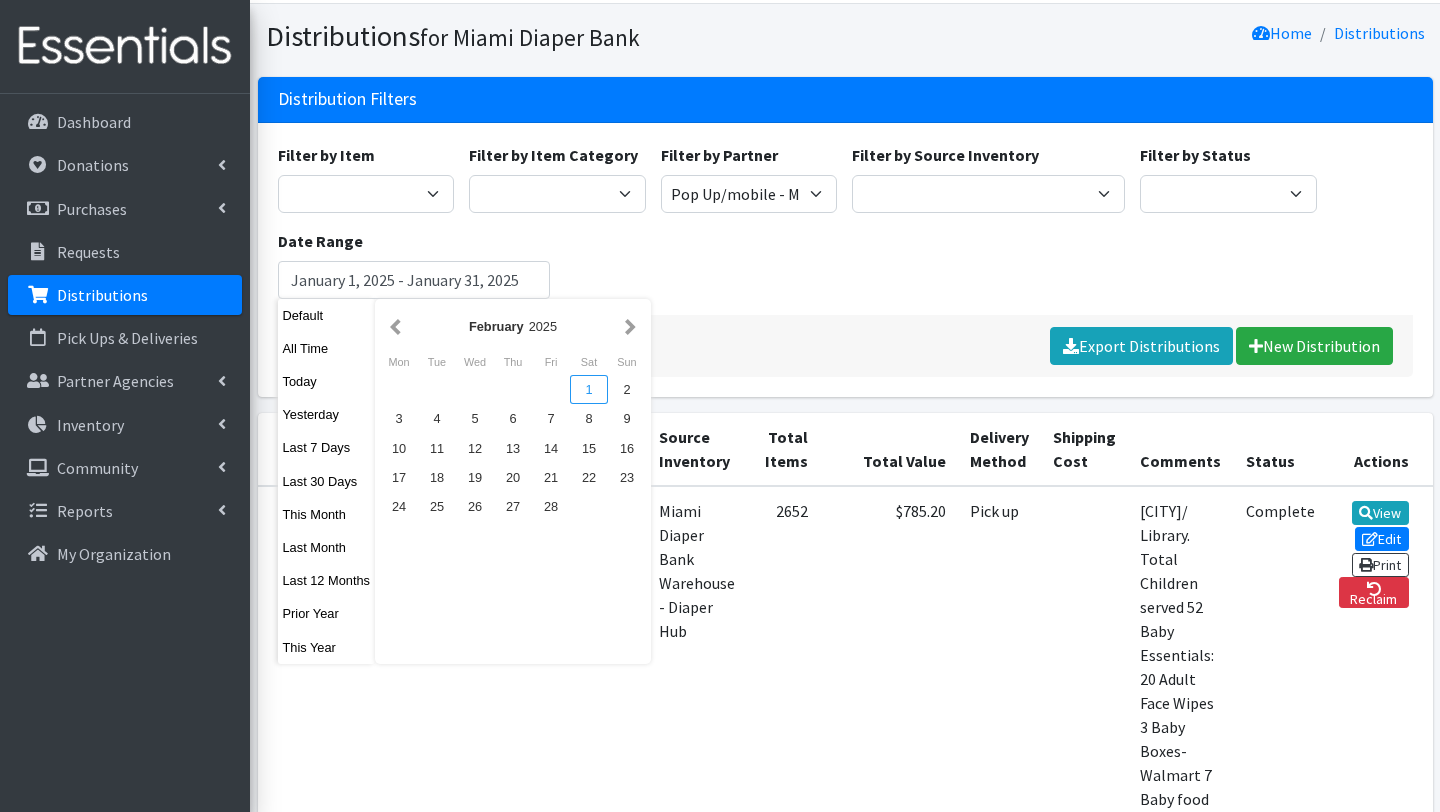 click on "1" at bounding box center (589, 389) 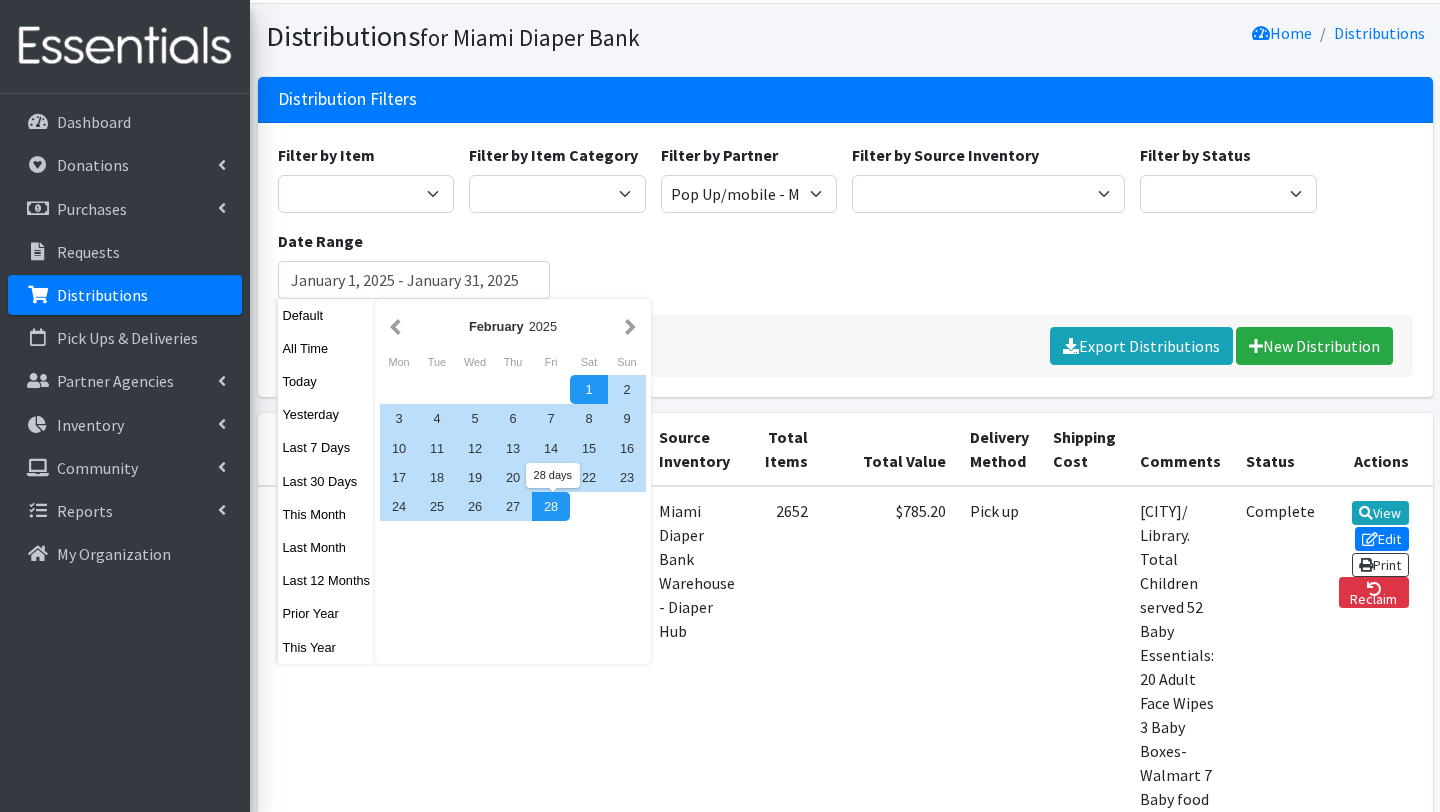 click on "28" at bounding box center [551, 506] 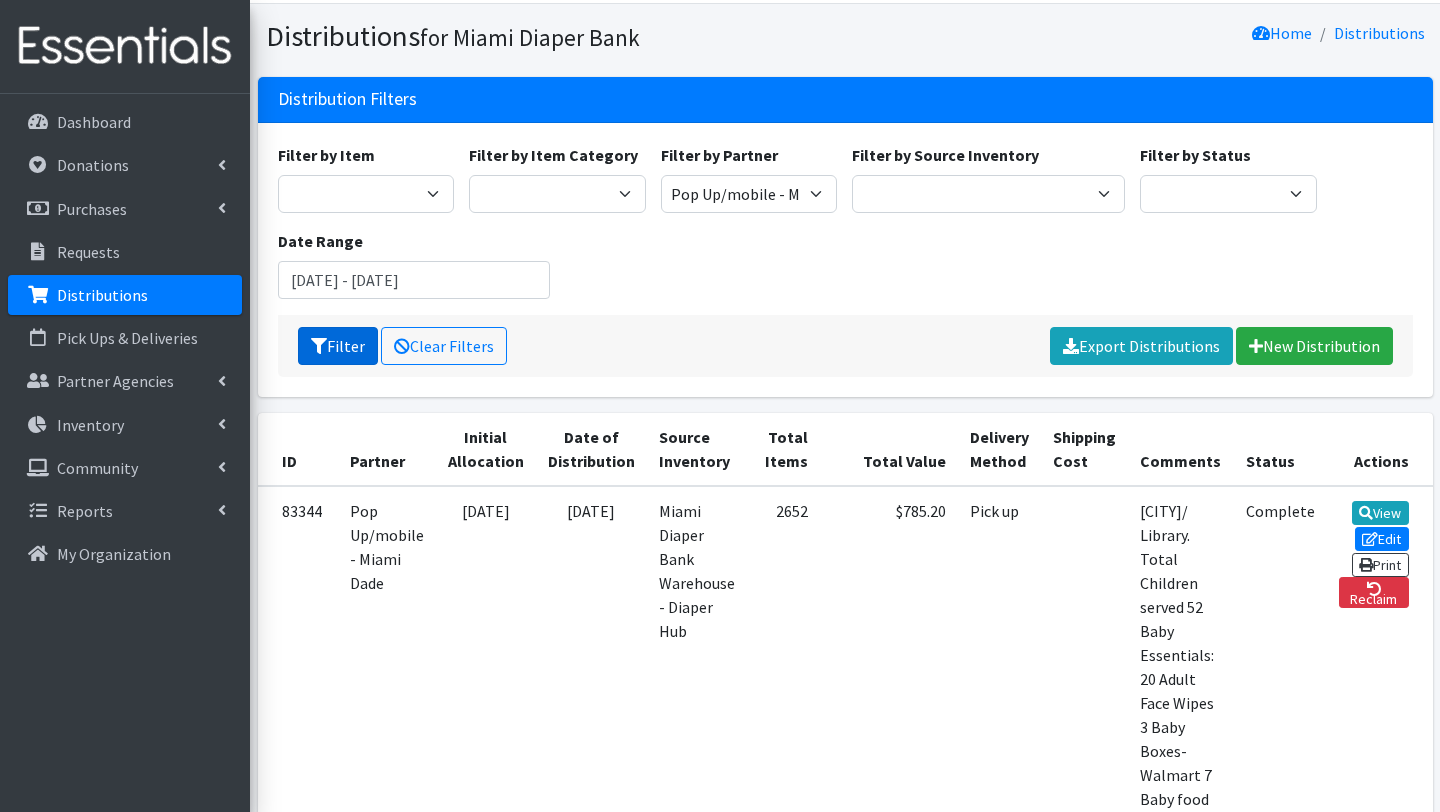 click on "Filter" at bounding box center (338, 346) 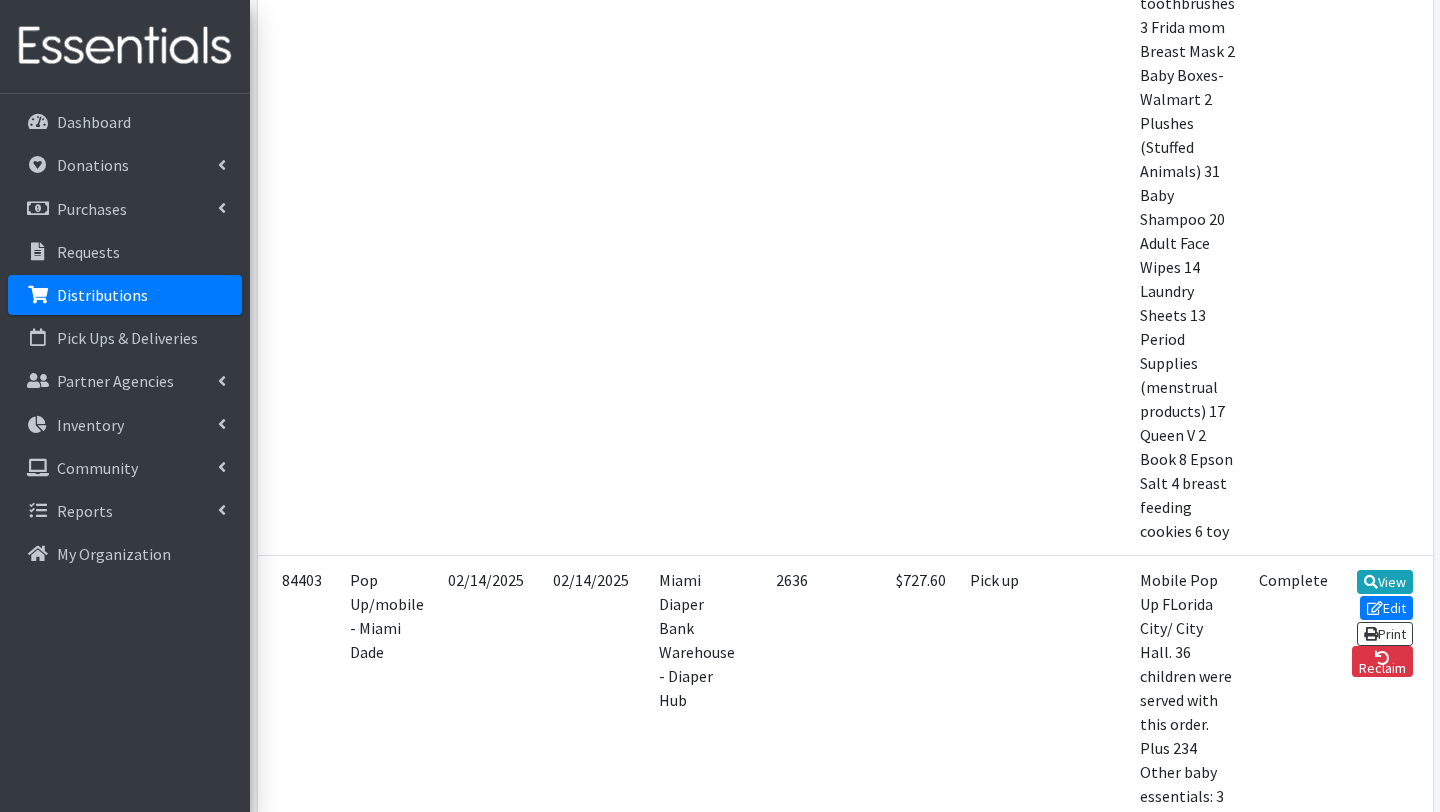 scroll, scrollTop: 2747, scrollLeft: 0, axis: vertical 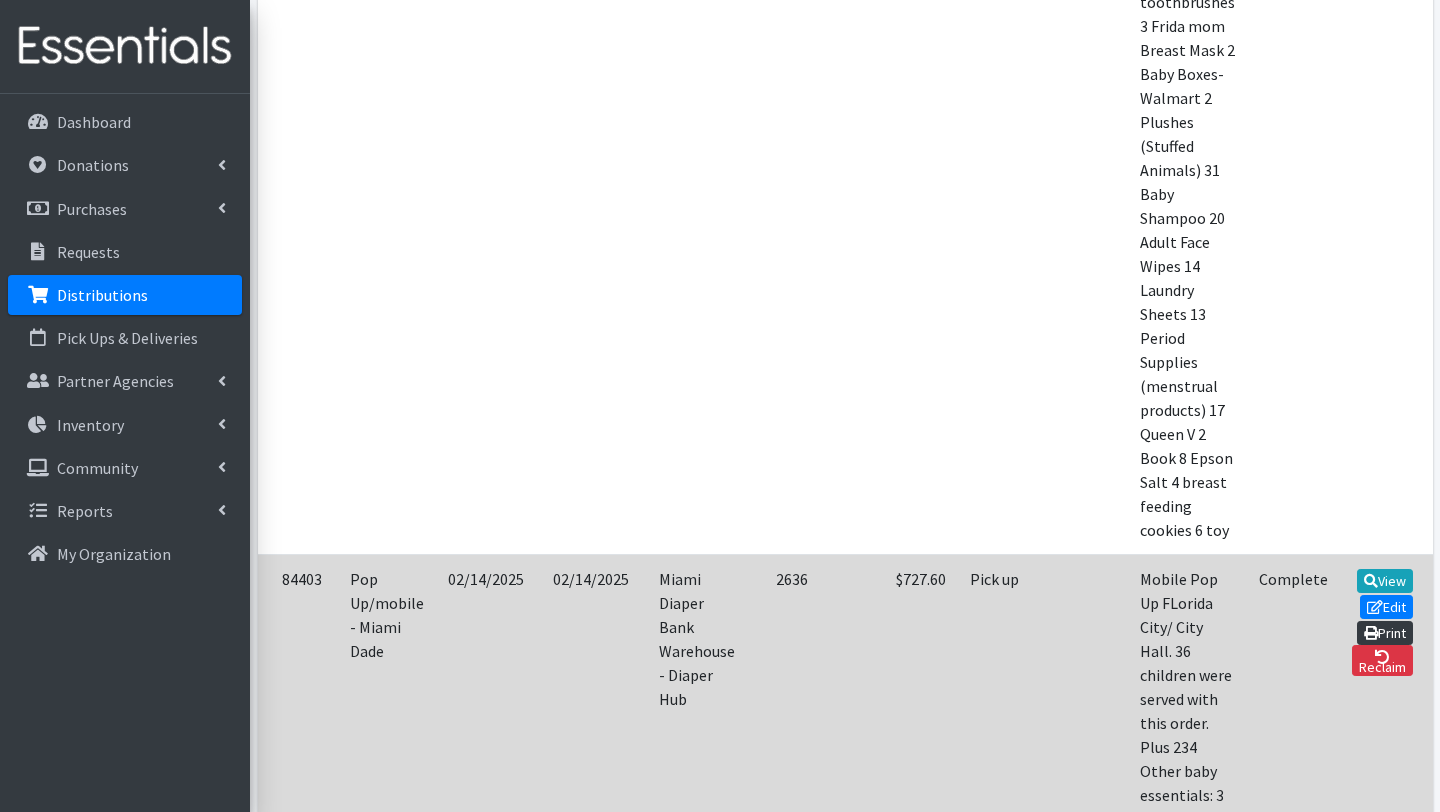 click on "Print" at bounding box center (1385, 633) 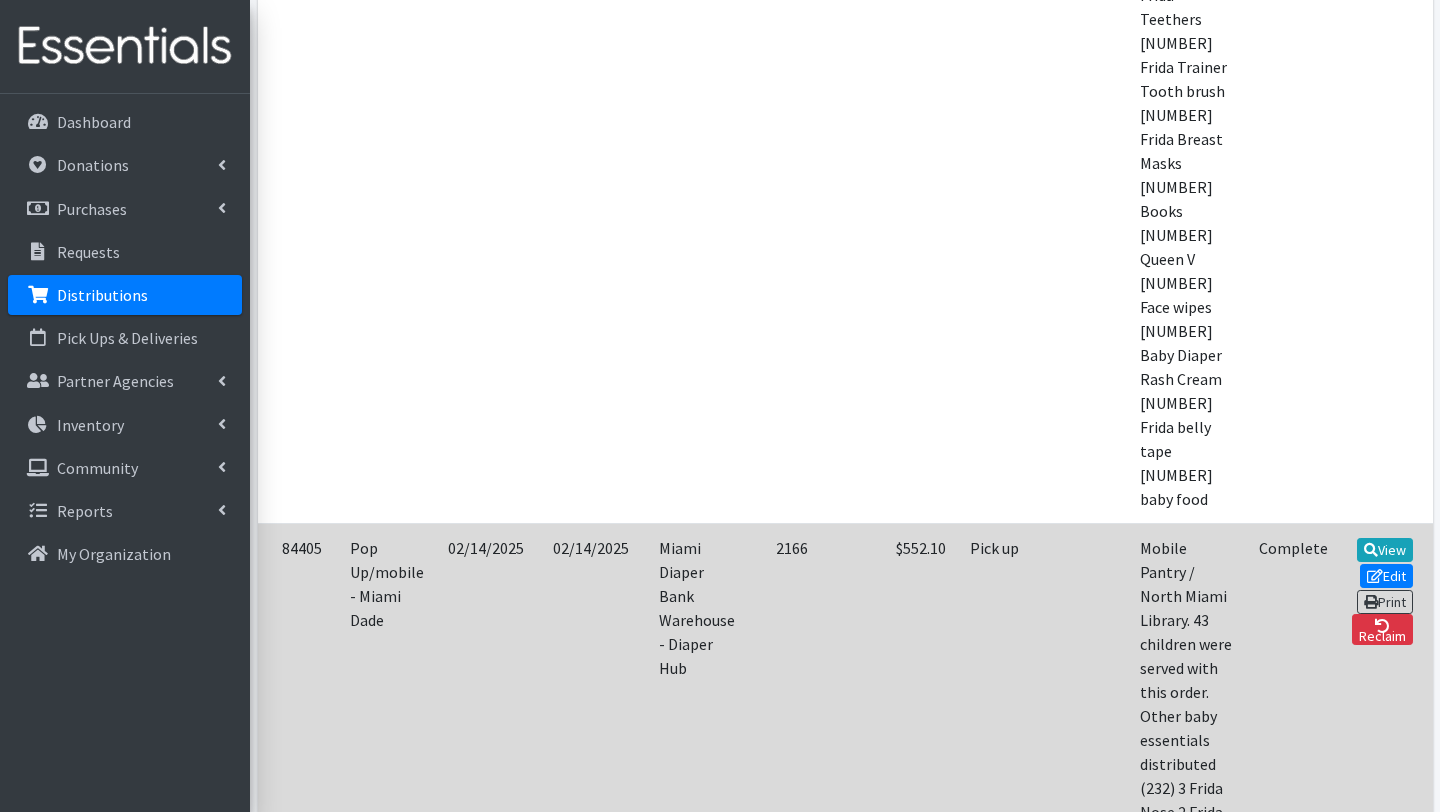scroll, scrollTop: 1510, scrollLeft: 0, axis: vertical 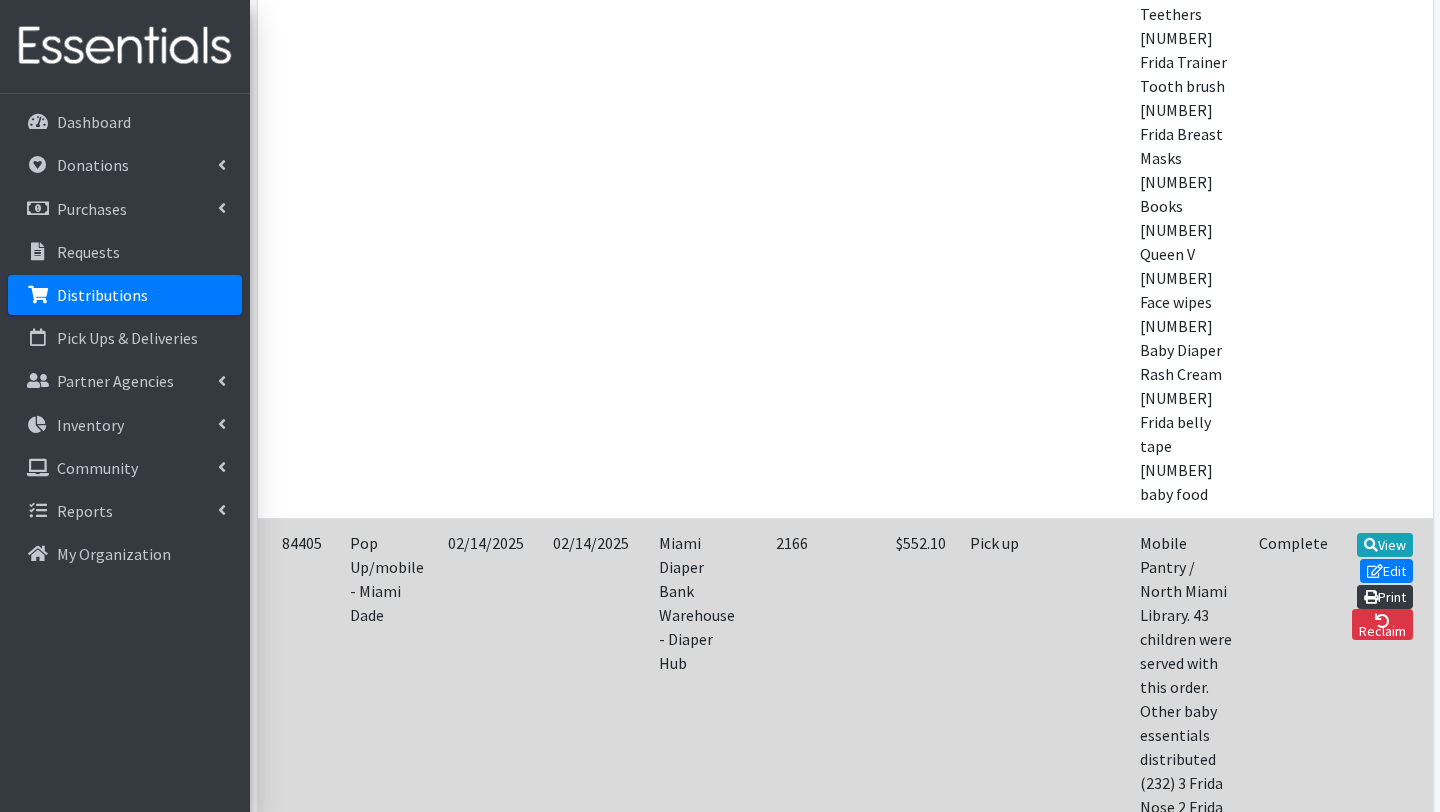 click on "Print" at bounding box center (1385, 597) 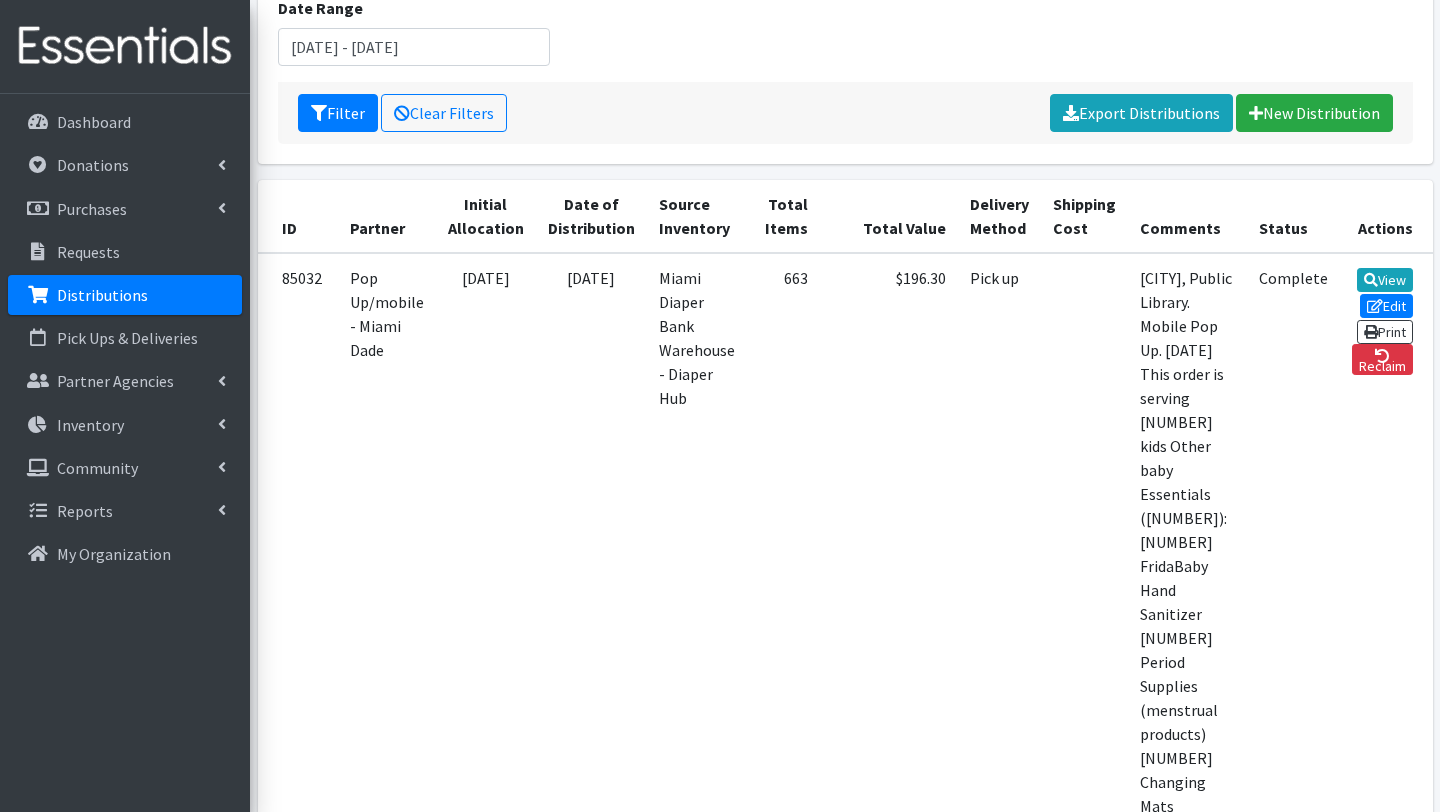 scroll, scrollTop: 289, scrollLeft: 0, axis: vertical 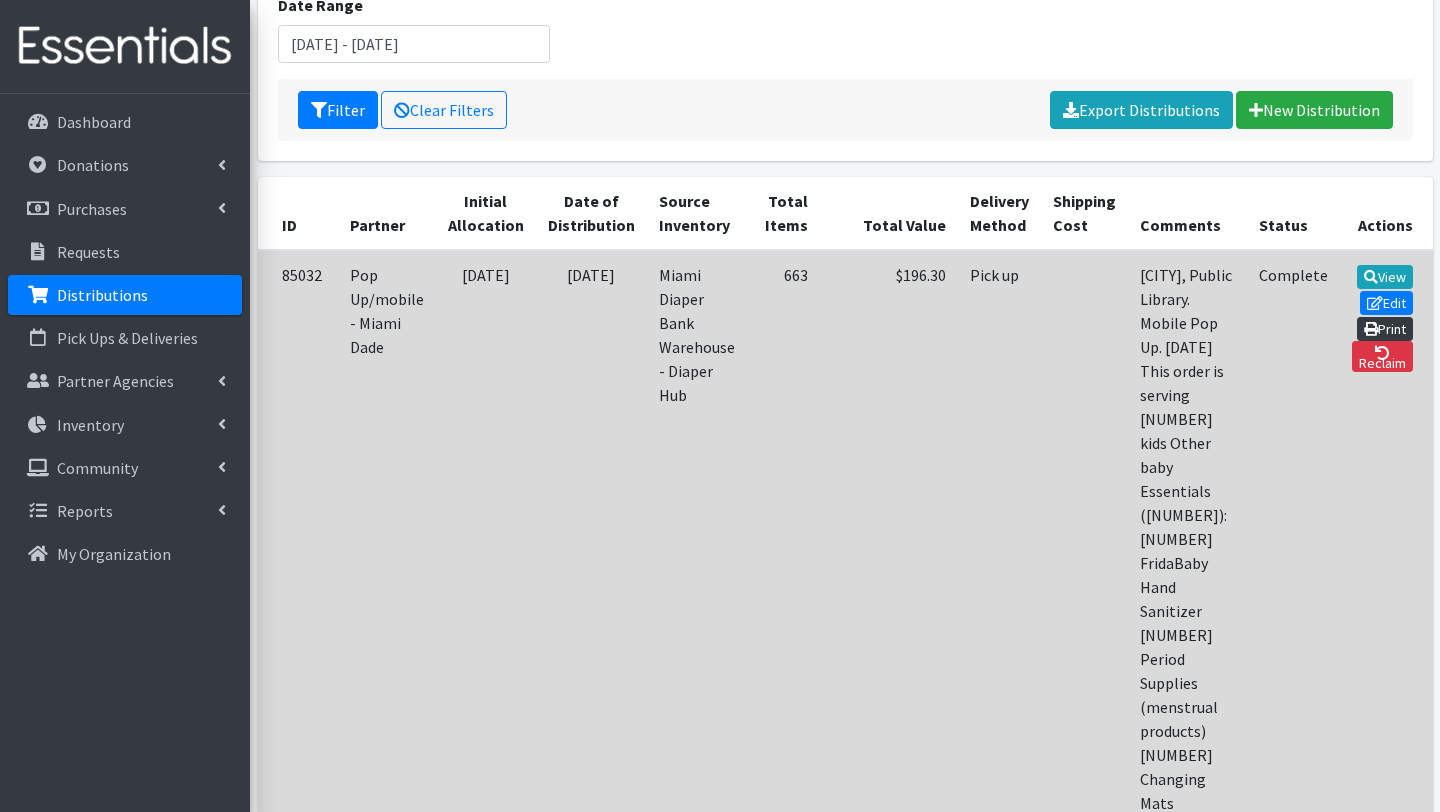 click on "Print" at bounding box center [1385, 329] 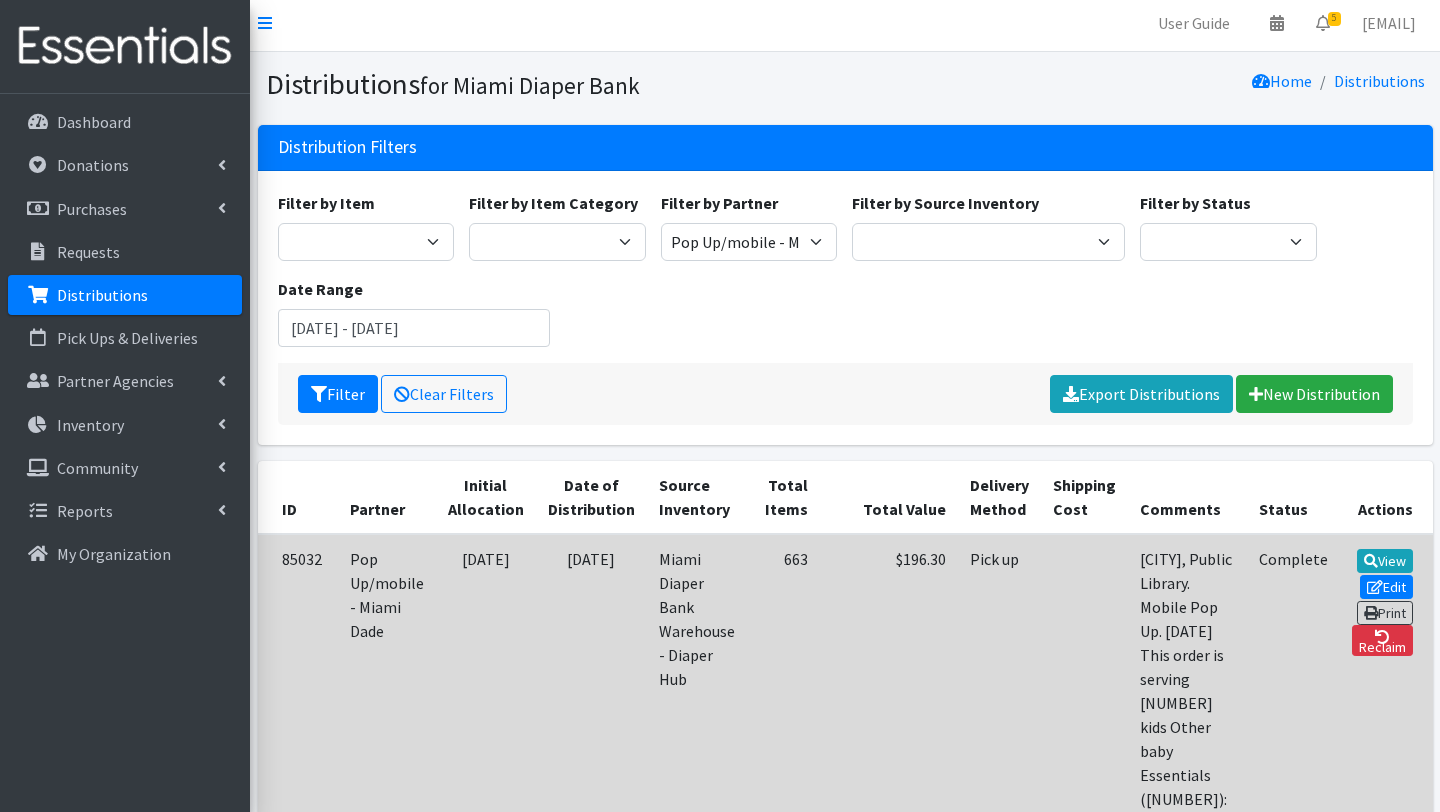scroll, scrollTop: 0, scrollLeft: 0, axis: both 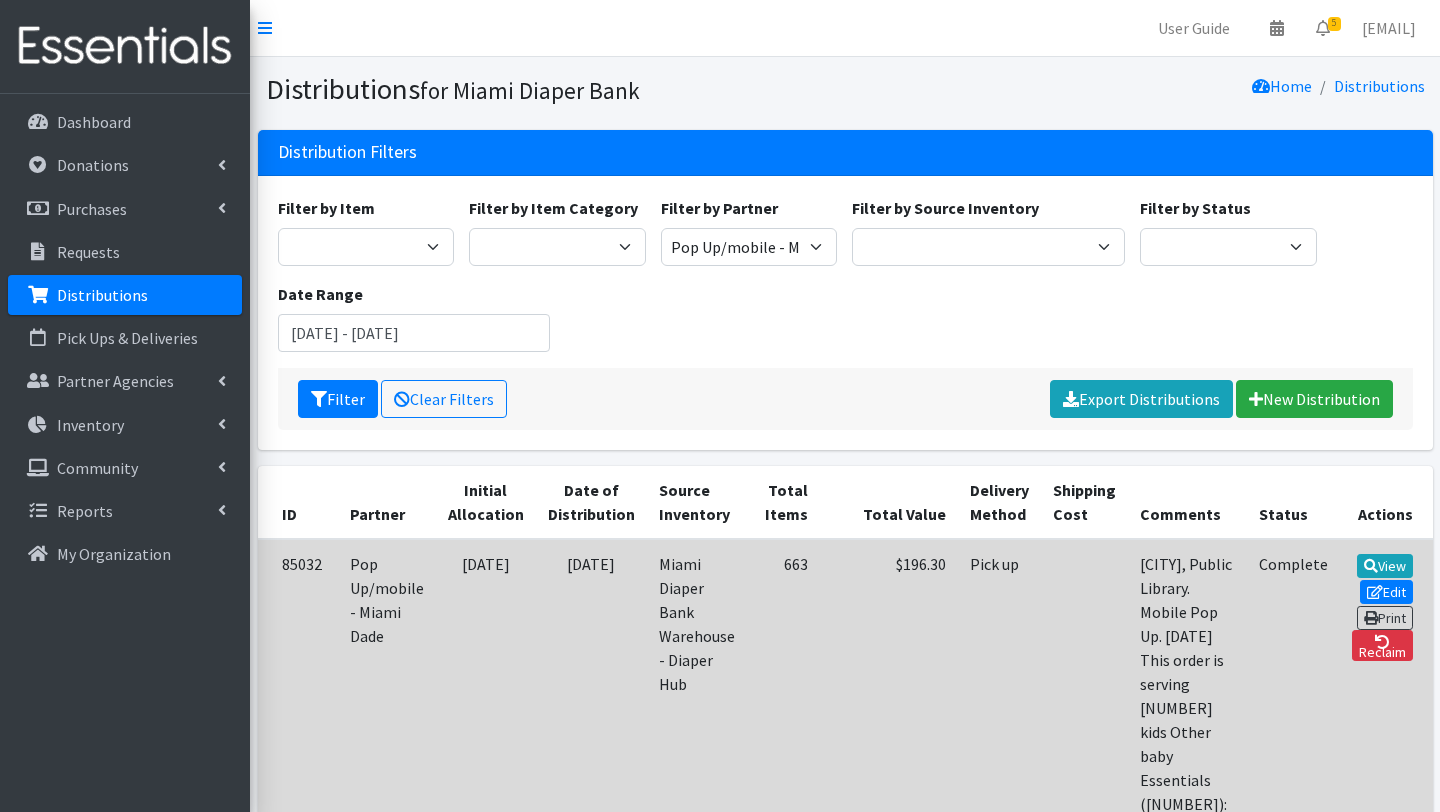 click on "02/25/2025" at bounding box center [591, 1284] 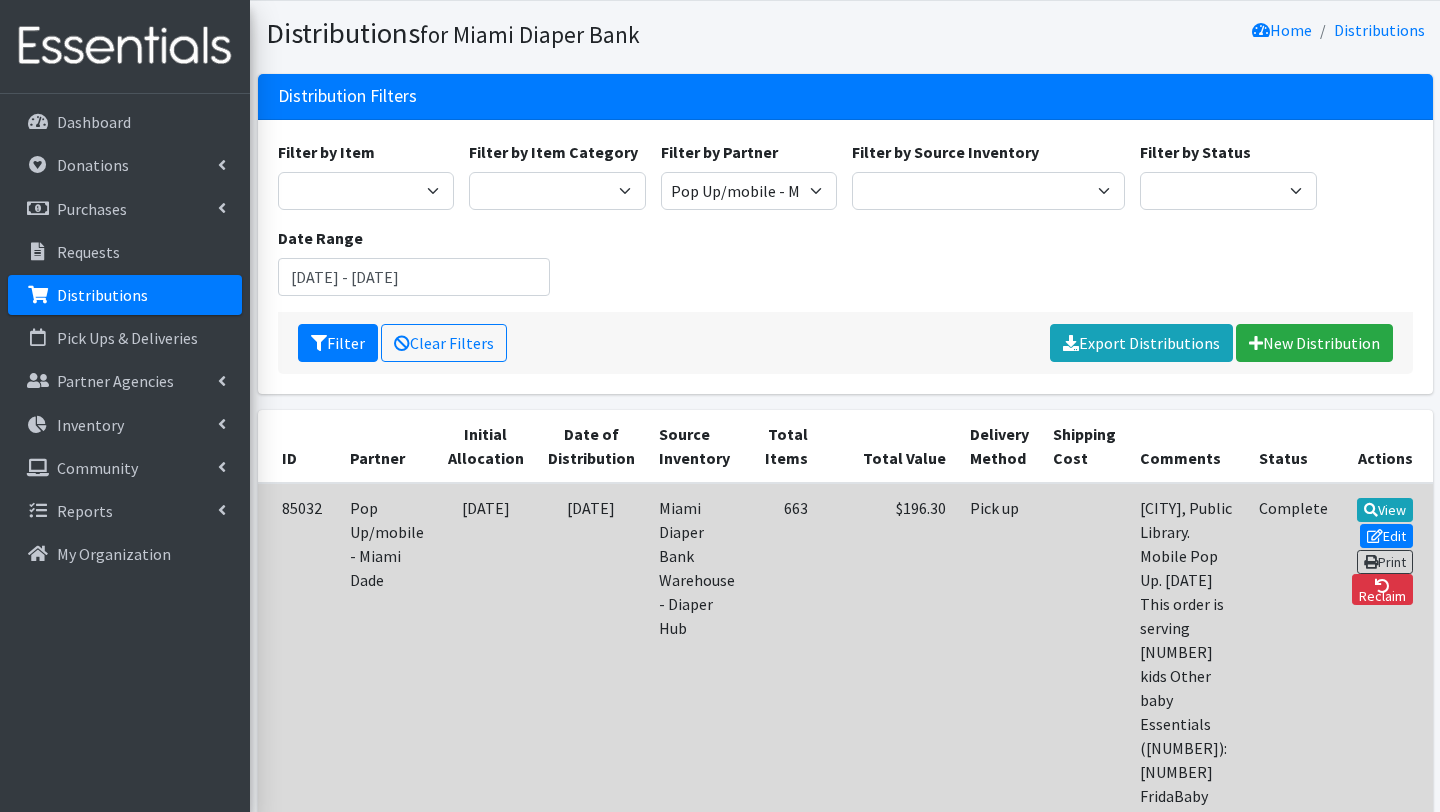 scroll, scrollTop: 0, scrollLeft: 0, axis: both 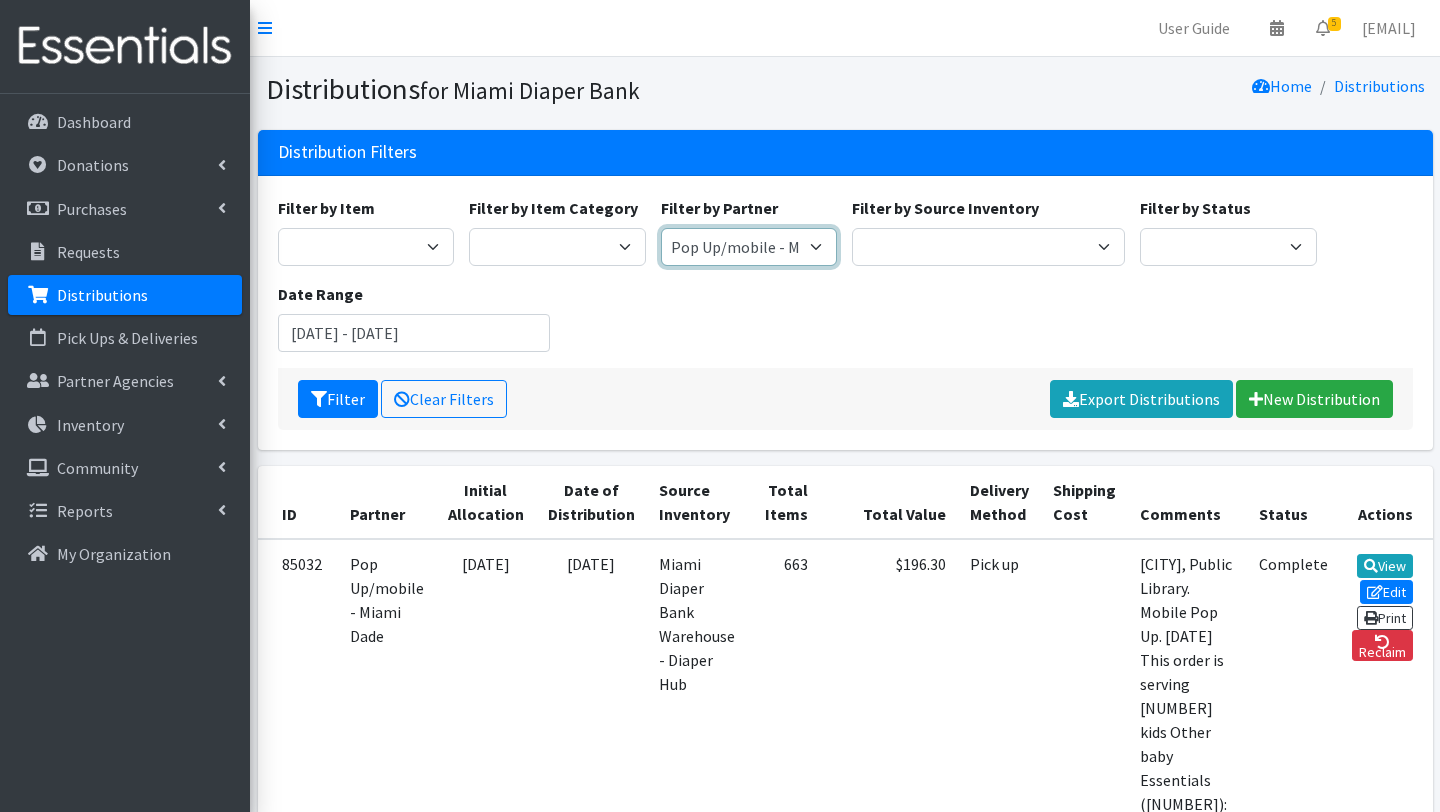 click on "A Safe Haven for Newborns
Belafonte TACOLCY Center
Boys Town South Florida
Bridge to Hope
Care Resource Community Health Centers Inc
Carrfour Supportive Housing - Del Prado Gardens
Children of Inmates
Children's Home Society of Florida
COPE North
CVAC Safe Space Shelters - Miami- Dade County CAHSD/VPID
Dorothy M. Wallace Cope Center (Cope South)
Empower U
Eve's Hope
Extended Hands Services
Families First of Palm Beach County
Family Resource Center of South Florida
FLDDDRP
Florida Keys Healthy Start Coalition
Golden Hogan Connections
Health Department of Palm Beach division - Delray Beach Health Center & Lantana Health Center & West Palm Beach Health Center
Healthy Start Coalition of Miami-Dade
His House Children Home
Hospitality Helping Hands
Hurricane Ian Relief
Jack & Jill Children's Center
Jewish Community Service - Kosher Food Bank
Kiwanis - Christmas in July
Kristi House-General Program
Lotus House
Madame Lily Inc
Menstrual Market, Inc" at bounding box center [749, 247] 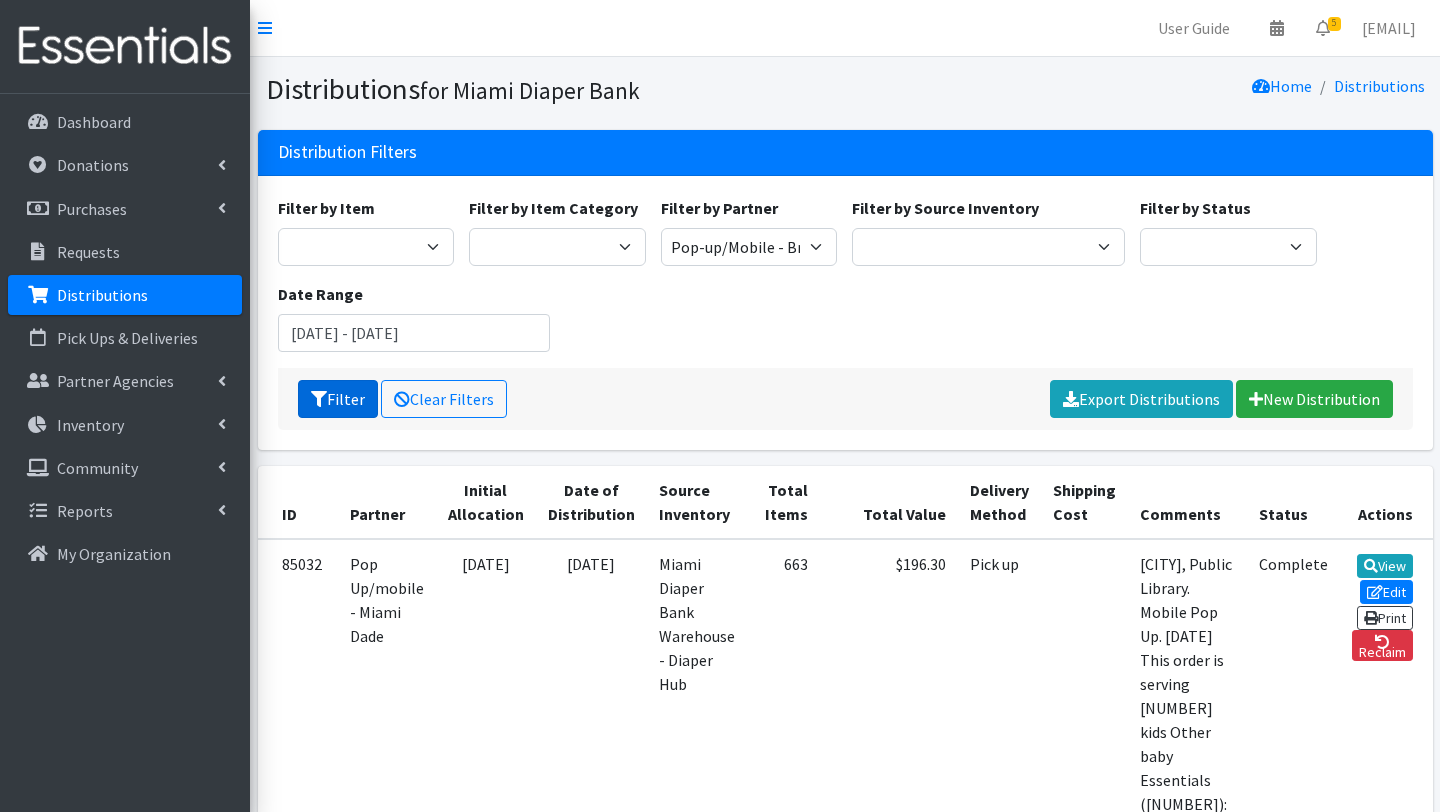 click on "Filter" at bounding box center (338, 399) 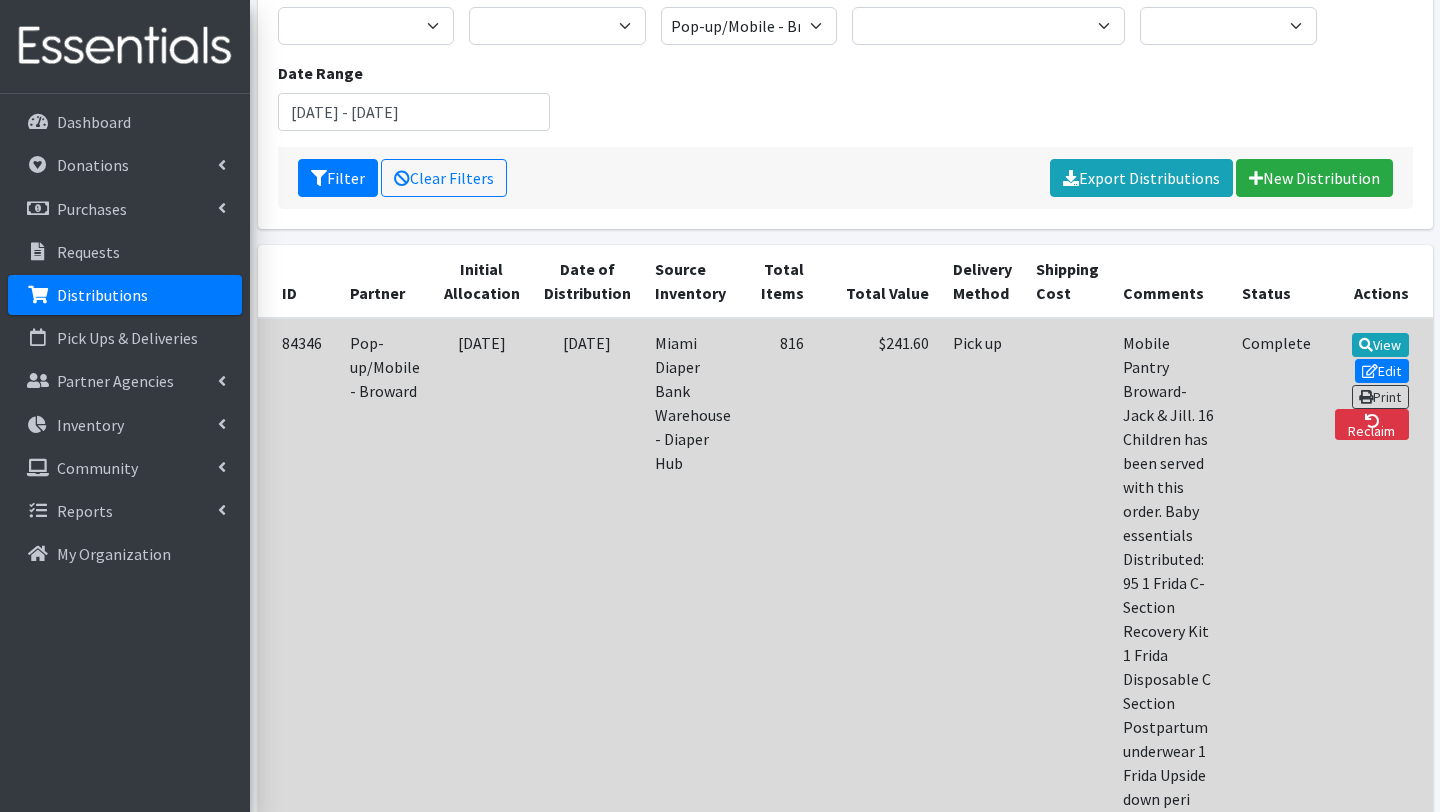 scroll, scrollTop: 245, scrollLeft: 0, axis: vertical 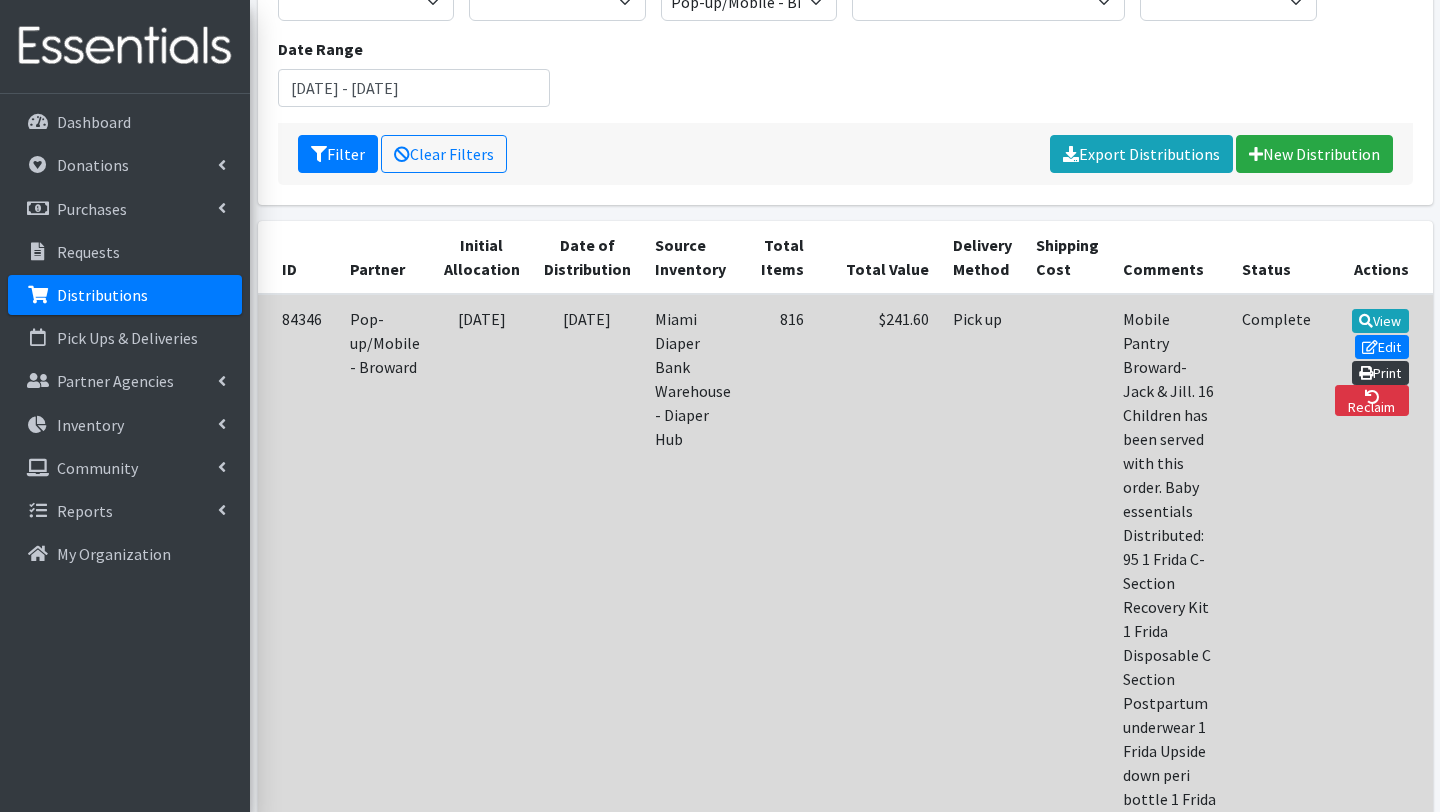 click at bounding box center [1366, 373] 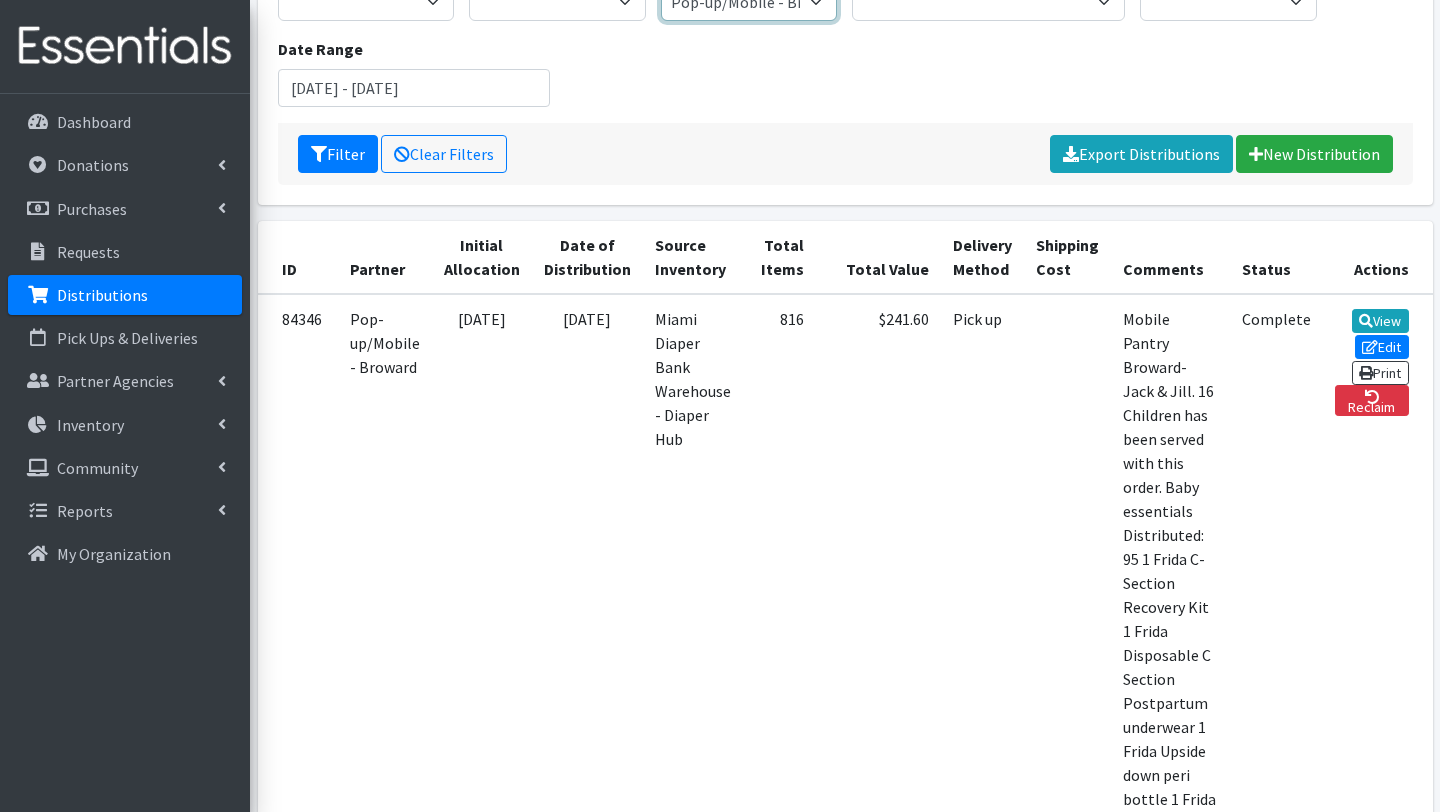 click on "A Safe Haven for Newborns
Belafonte TACOLCY Center
Boys Town South Florida
Bridge to Hope
Care Resource Community Health Centers Inc
Carrfour Supportive Housing - Del Prado Gardens
Children of Inmates
Children's Home Society of Florida
COPE North
CVAC Safe Space Shelters - Miami- Dade County CAHSD/VPID
Dorothy M. Wallace Cope Center (Cope South)
Empower U
Eve's Hope
Extended Hands Services
Families First of Palm Beach County
Family Resource Center of South Florida
FLDDDRP
Florida Keys Healthy Start Coalition
Golden Hogan Connections
Health Department of Palm Beach division - Delray Beach Health Center & Lantana Health Center & West Palm Beach Health Center
Healthy Start Coalition of Miami-Dade
His House Children Home
Hospitality Helping Hands
Hurricane Ian Relief
Jack & Jill Children's Center
Jewish Community Service - Kosher Food Bank
Kiwanis - Christmas in July
Kristi House-General Program
Lotus House
Madame Lily Inc
Menstrual Market, Inc" at bounding box center (749, 2) 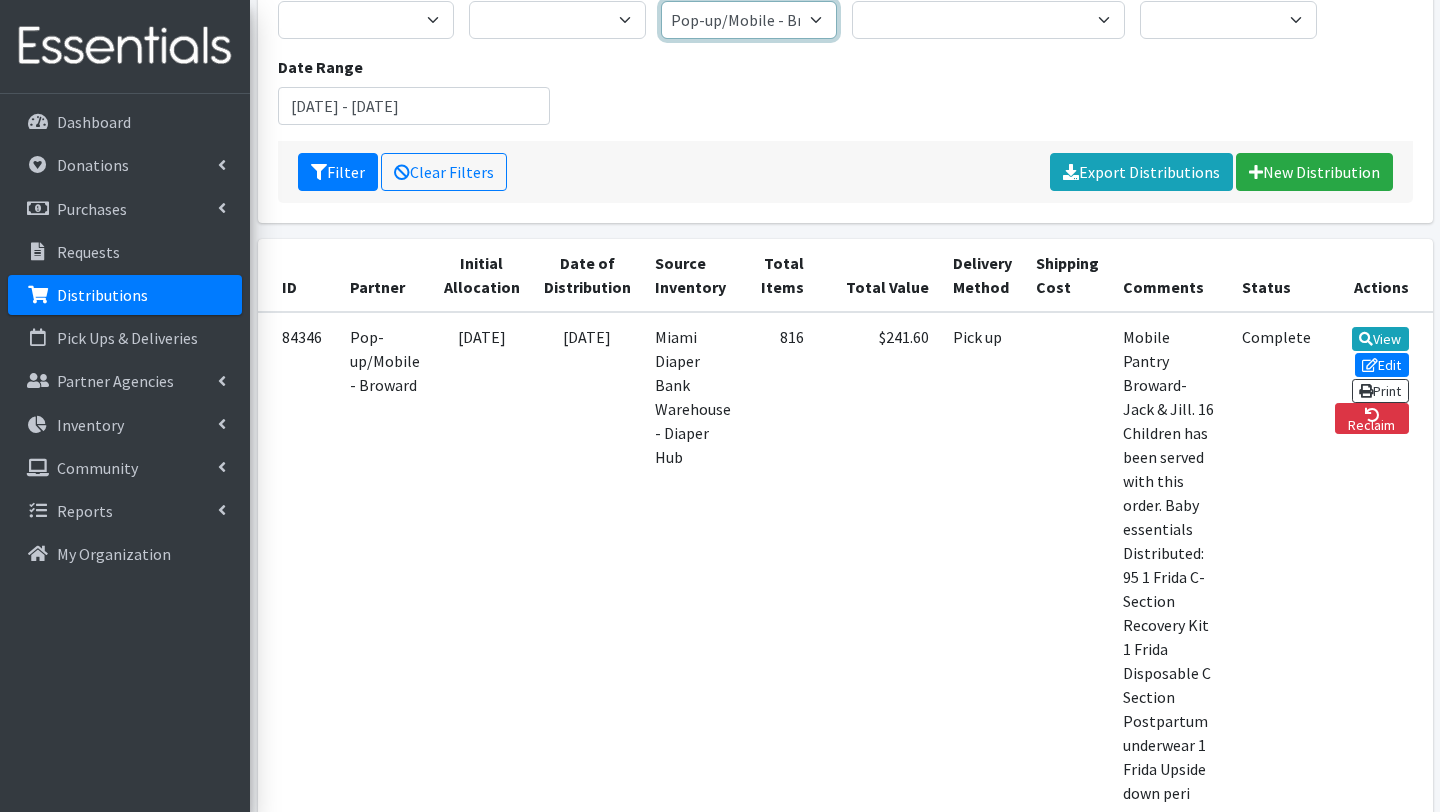 select on "2872" 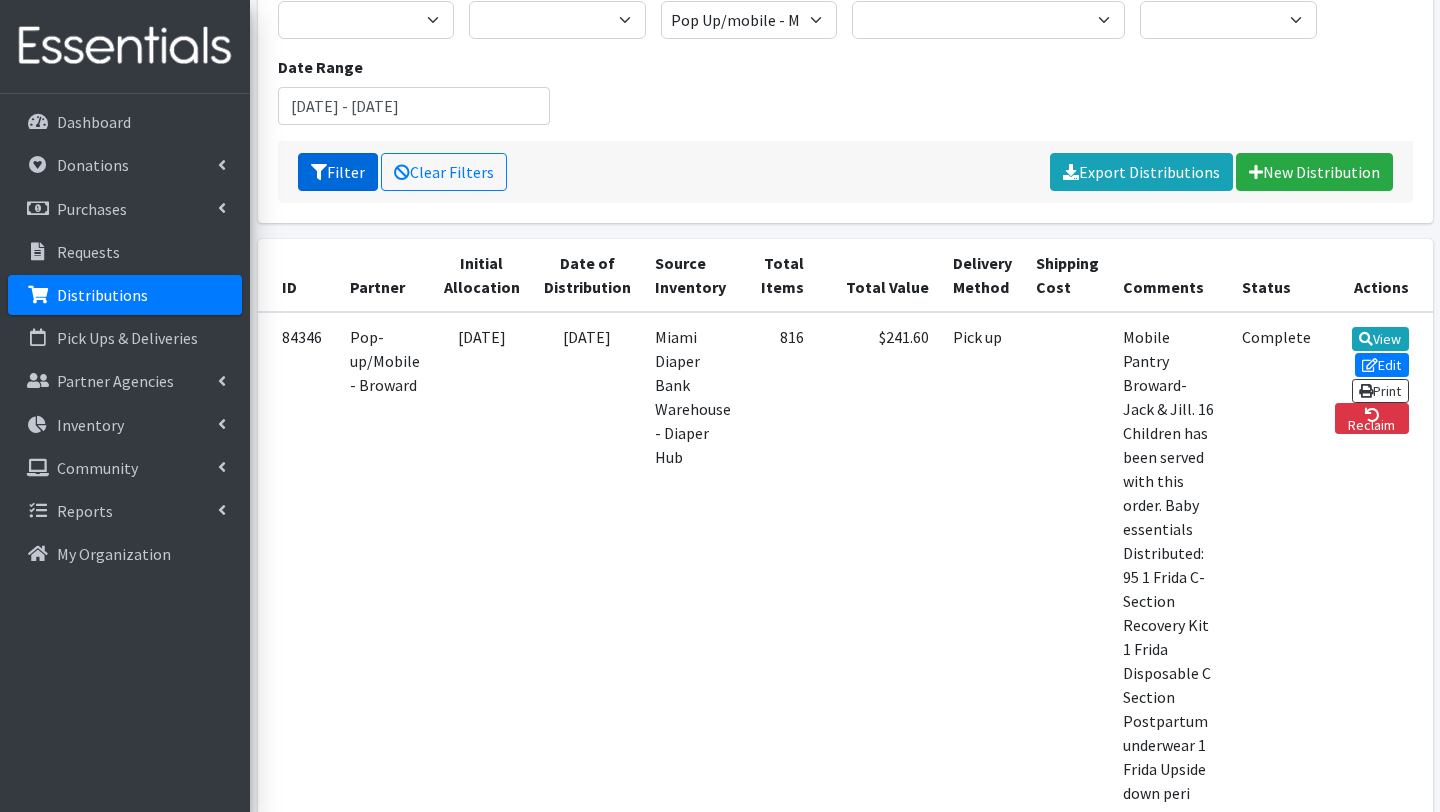 click on "Filter" at bounding box center [338, 172] 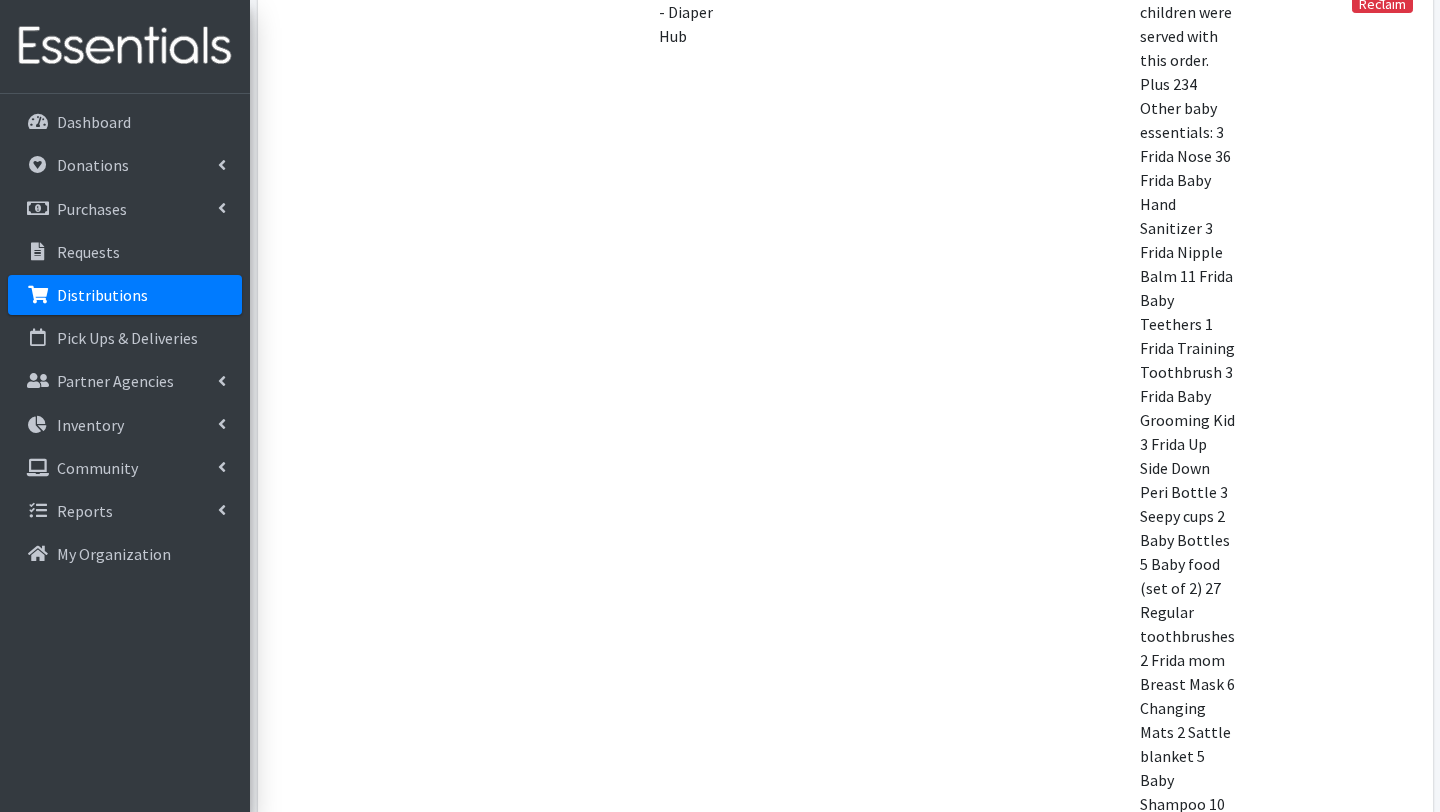 scroll, scrollTop: 2980, scrollLeft: 0, axis: vertical 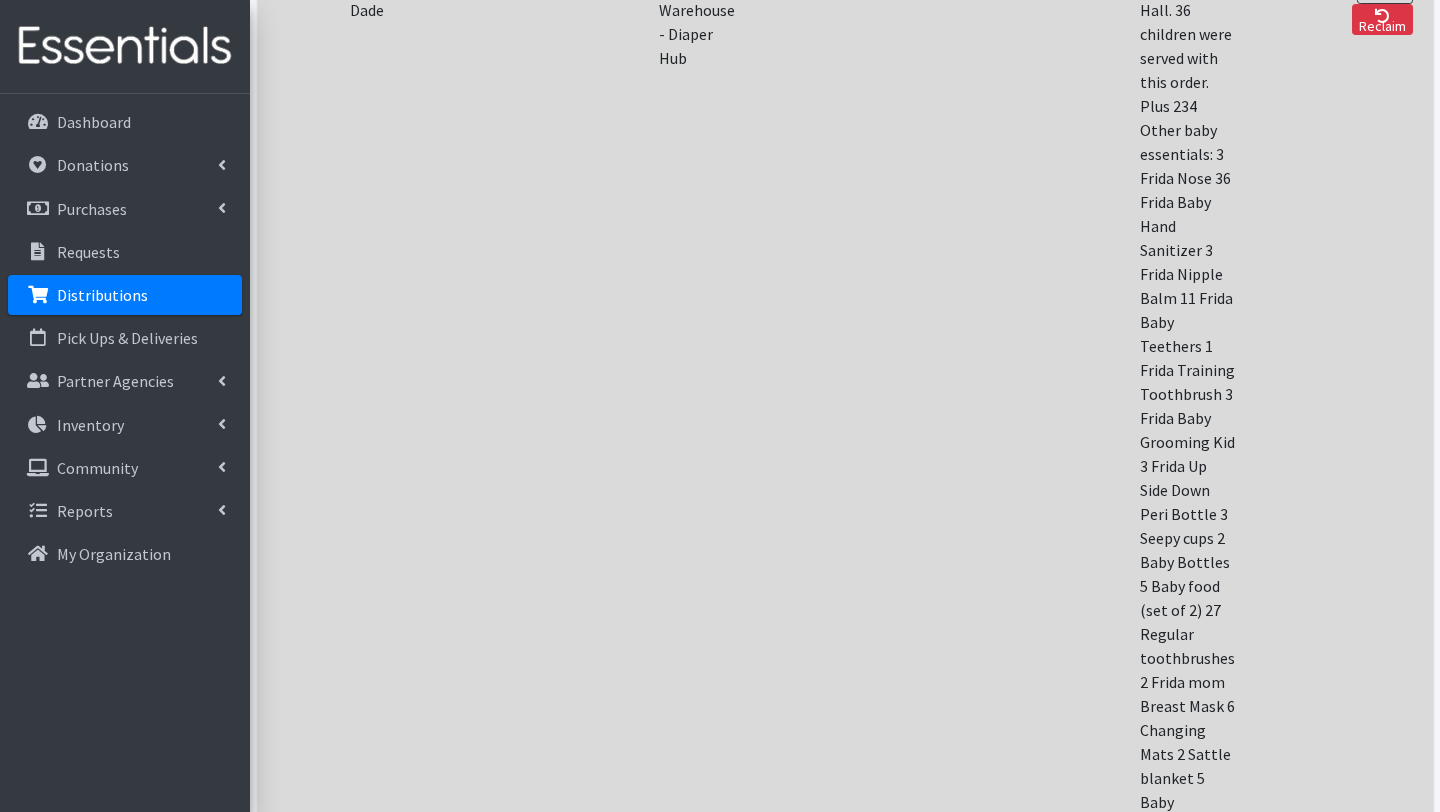 click on "Edit" at bounding box center (1387, -34) 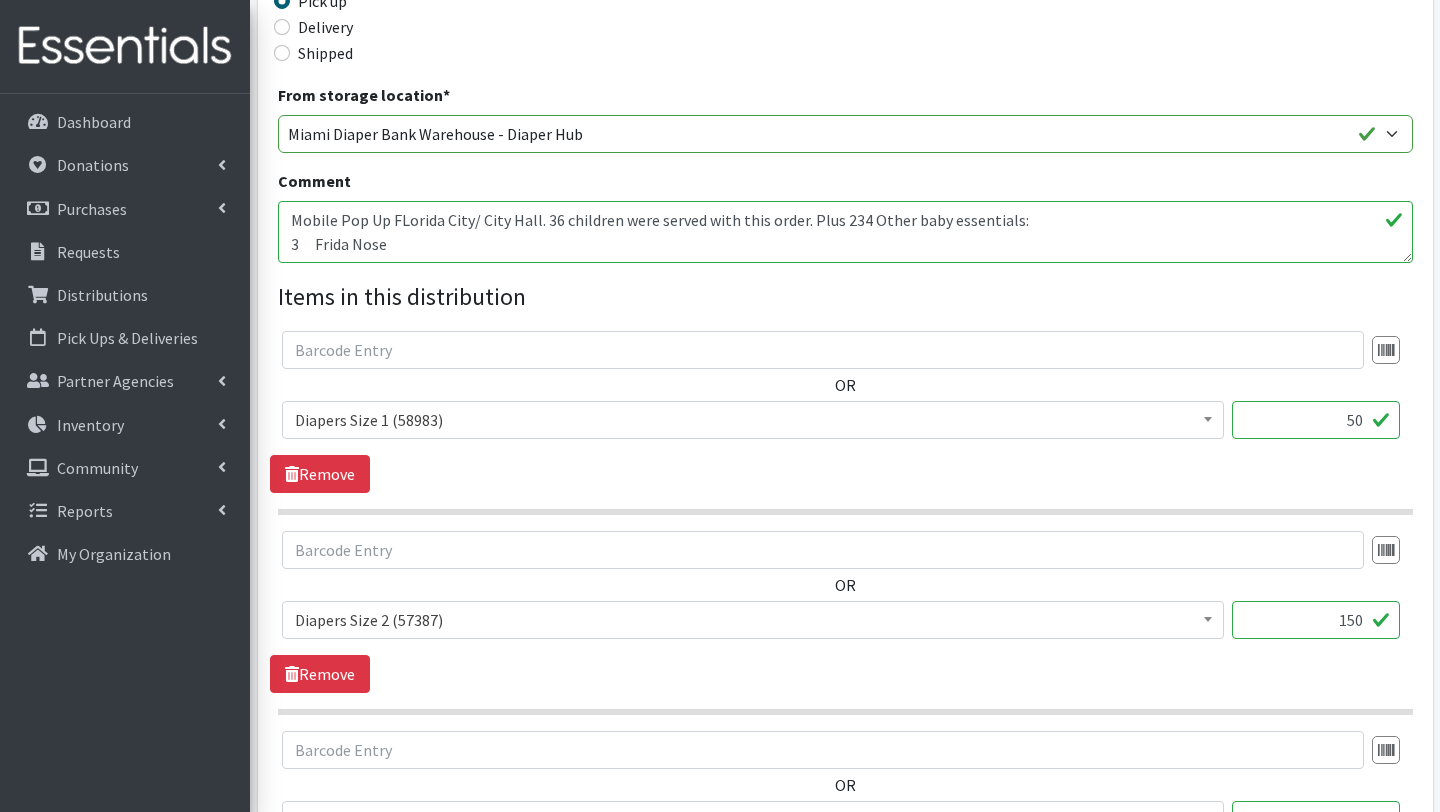 scroll, scrollTop: 578, scrollLeft: 0, axis: vertical 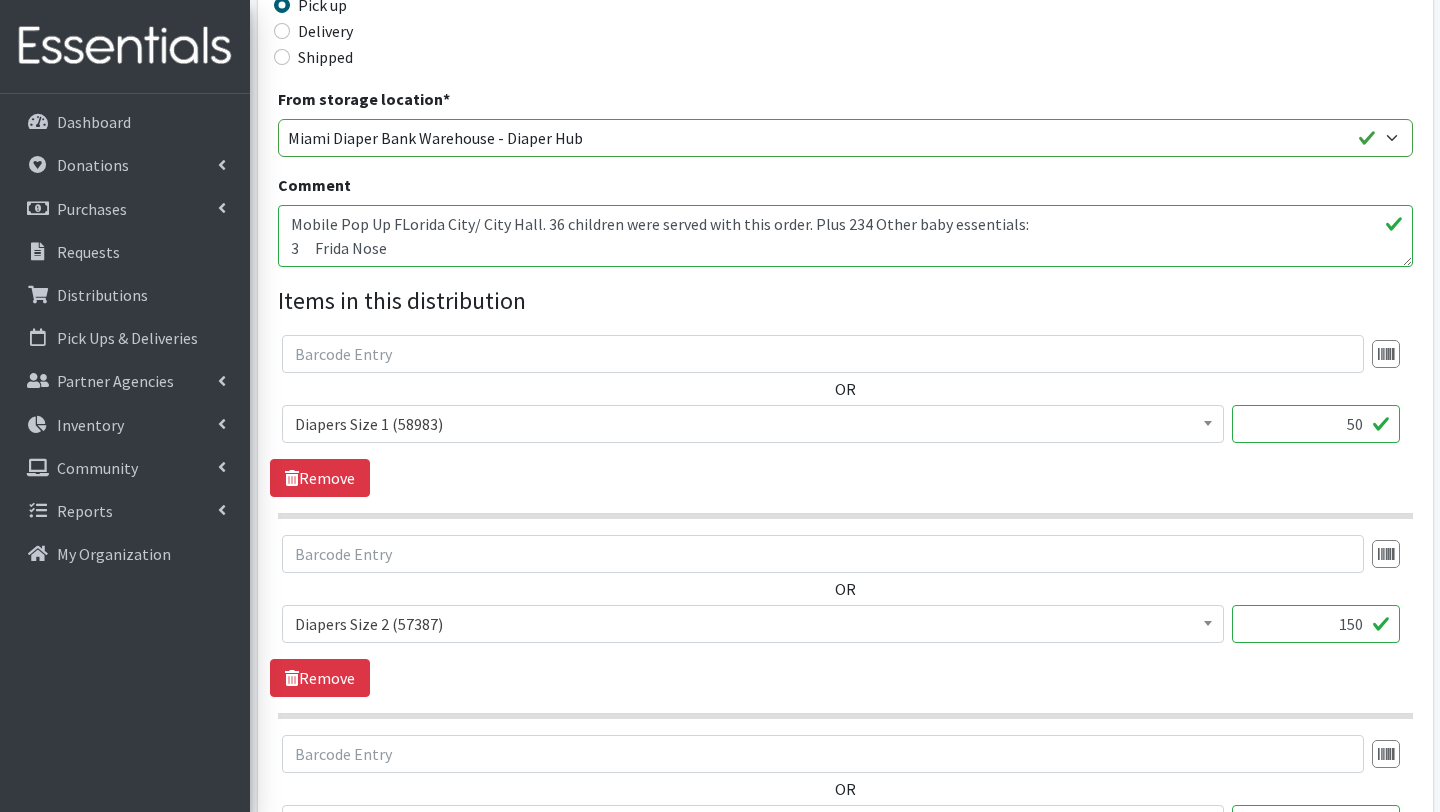 click on "Mobile Pop Up FLorida City/ City Hall. 36 children were served with this order. Plus 234 Other baby essentials:
3	Frida Nose
36	Frida Baby Hand Sanitizer
3	Frida Nipple Balm
11	Frida Baby Teethers
1	Frida Training Toothbrush
3	Frida Baby Grooming Kid
3	Frida Up Side Down Peri Bottle
3	Seepy cups
2	Baby Bottles
5	Baby food (set of 2)
27	Regular toothbrushes
2	Frida mom Breast Mask
6	Changing Mats
2	Sattle blanket
5	Baby Shampoo
10	Rash Cream
36	baby wipes
14	Adult Face Wipes
5	conditioner Native
17	Laundry Sheets
8	Period Supplies (menstrual products)
19	Queen V
4	Epson Salt
4	breast feeding cookies
5	toys" at bounding box center (845, 236) 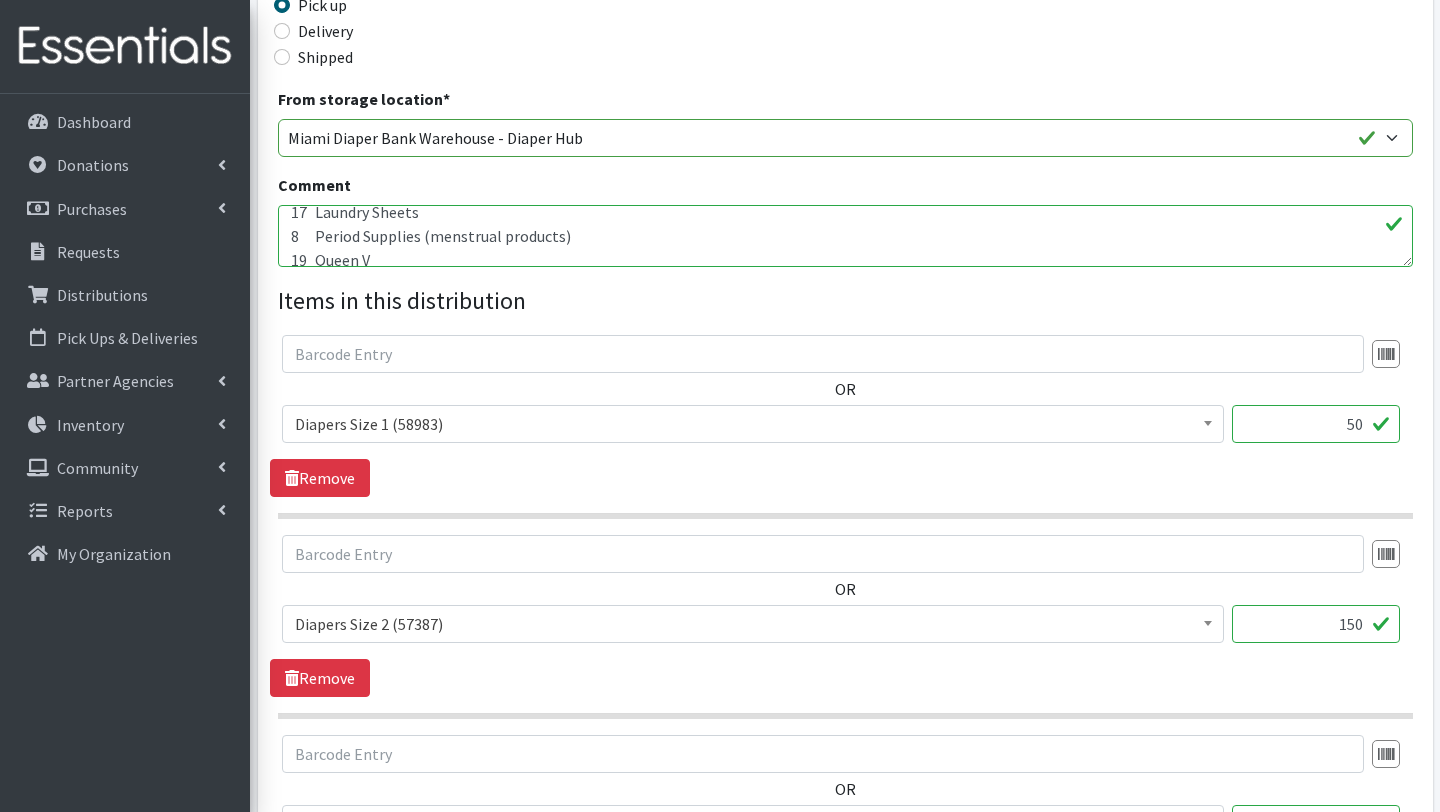 scroll, scrollTop: 496, scrollLeft: 0, axis: vertical 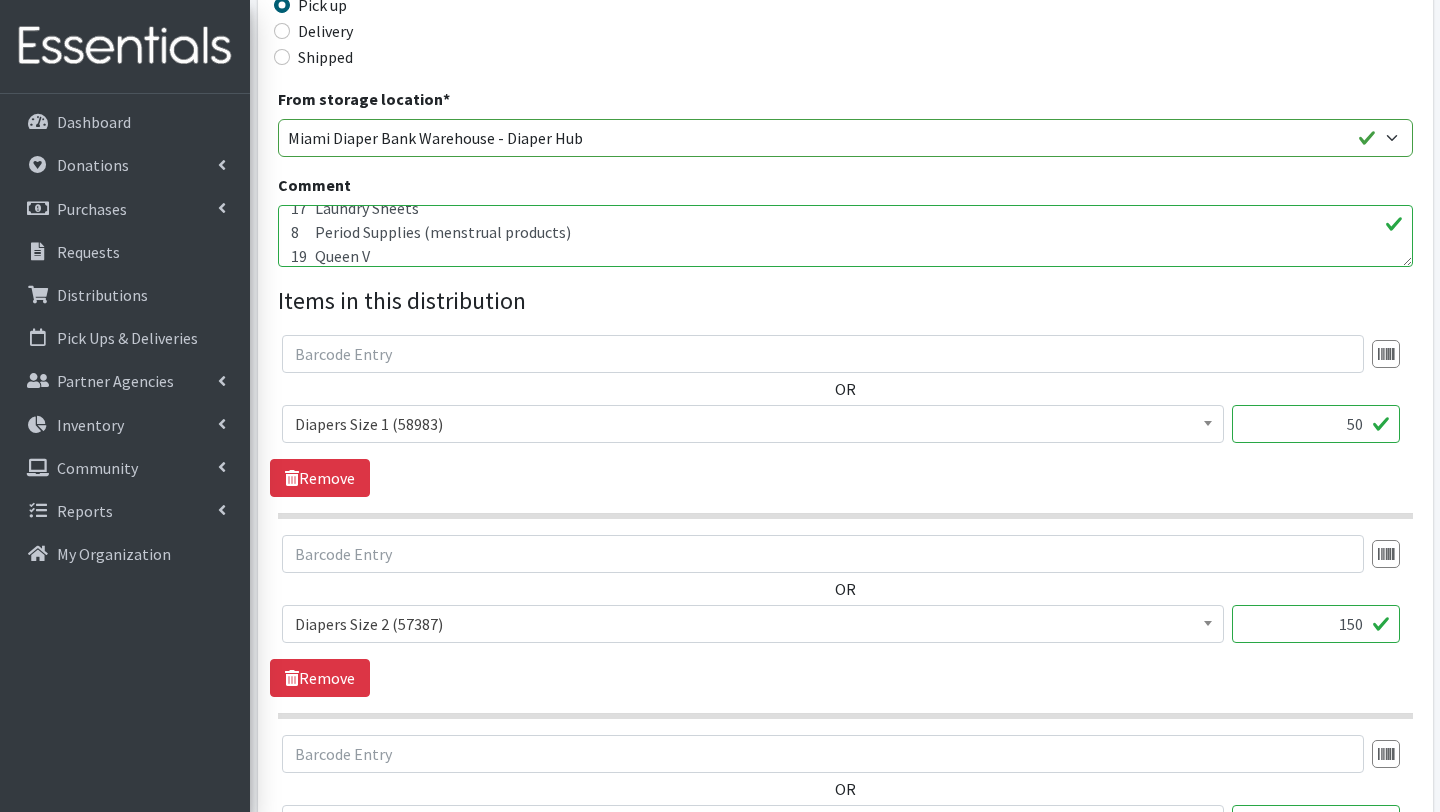 type on "Mobile Pop Up [CITY] City/ City Hall. 52 children were served with this order. Plus 234 Other baby essentials:
3	Frida Nose
36	Frida Baby Hand Sanitizer
3	Frida Nipple Balm
11	Frida Baby Teethers
1	Frida Training Toothbrush
3	Frida Baby Grooming Kid
3	Frida Up Side Down Peri Bottle
3	Seepy cups
2	Baby Bottles
5	Baby food (set of 2)
27	Regular toothbrushes
2	Frida mom Breast Mask
6	Changing Mats
2	Sattle blanket
5	Baby Shampoo
10	Rash Cream
36	baby wipes
14	Adult Face Wipes
5	conditioner Native
17	Laundry Sheets
8	Period Supplies (menstrual products)
19	Queen V
4	Epson Salt
4	breast feeding cookies
5	toys" 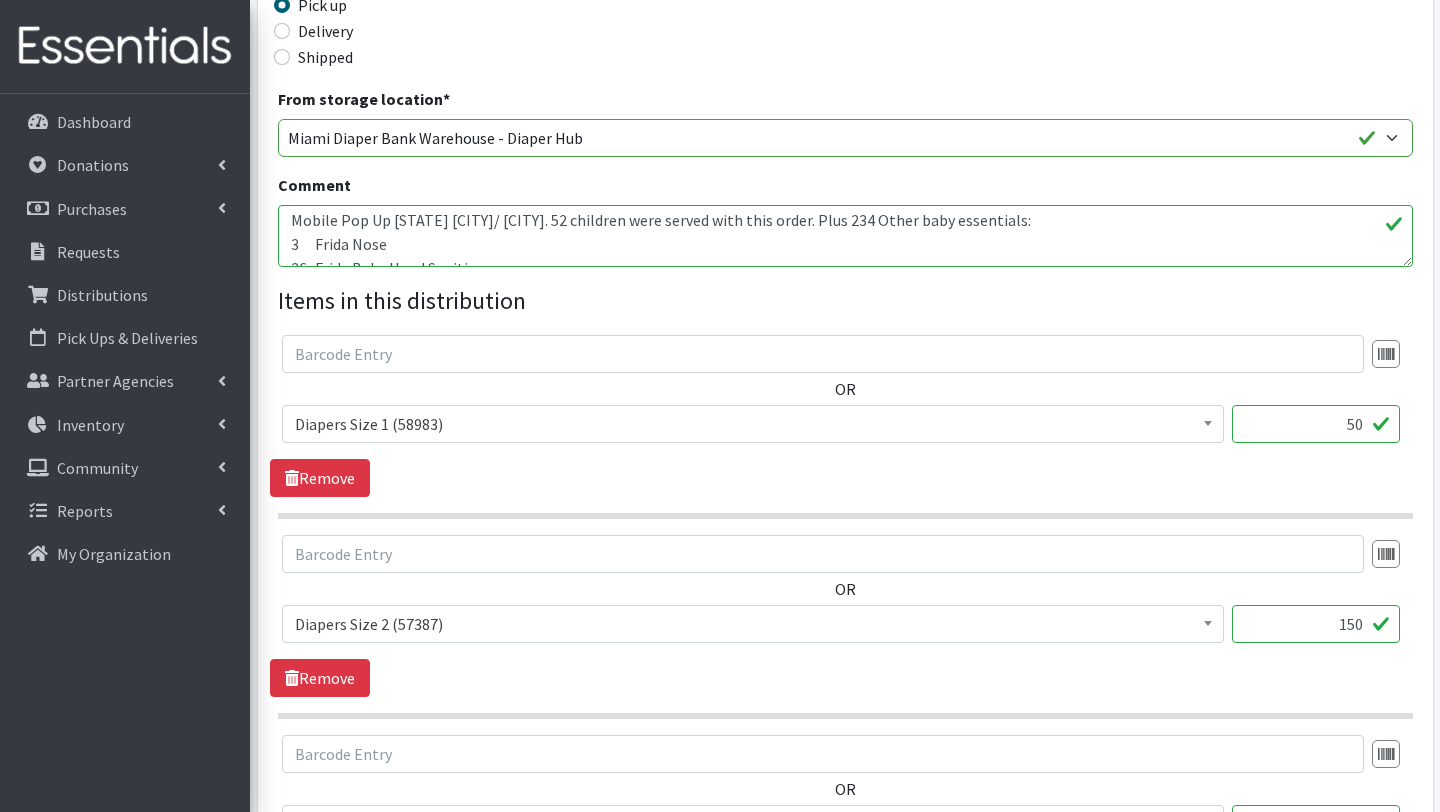 scroll, scrollTop: 0, scrollLeft: 0, axis: both 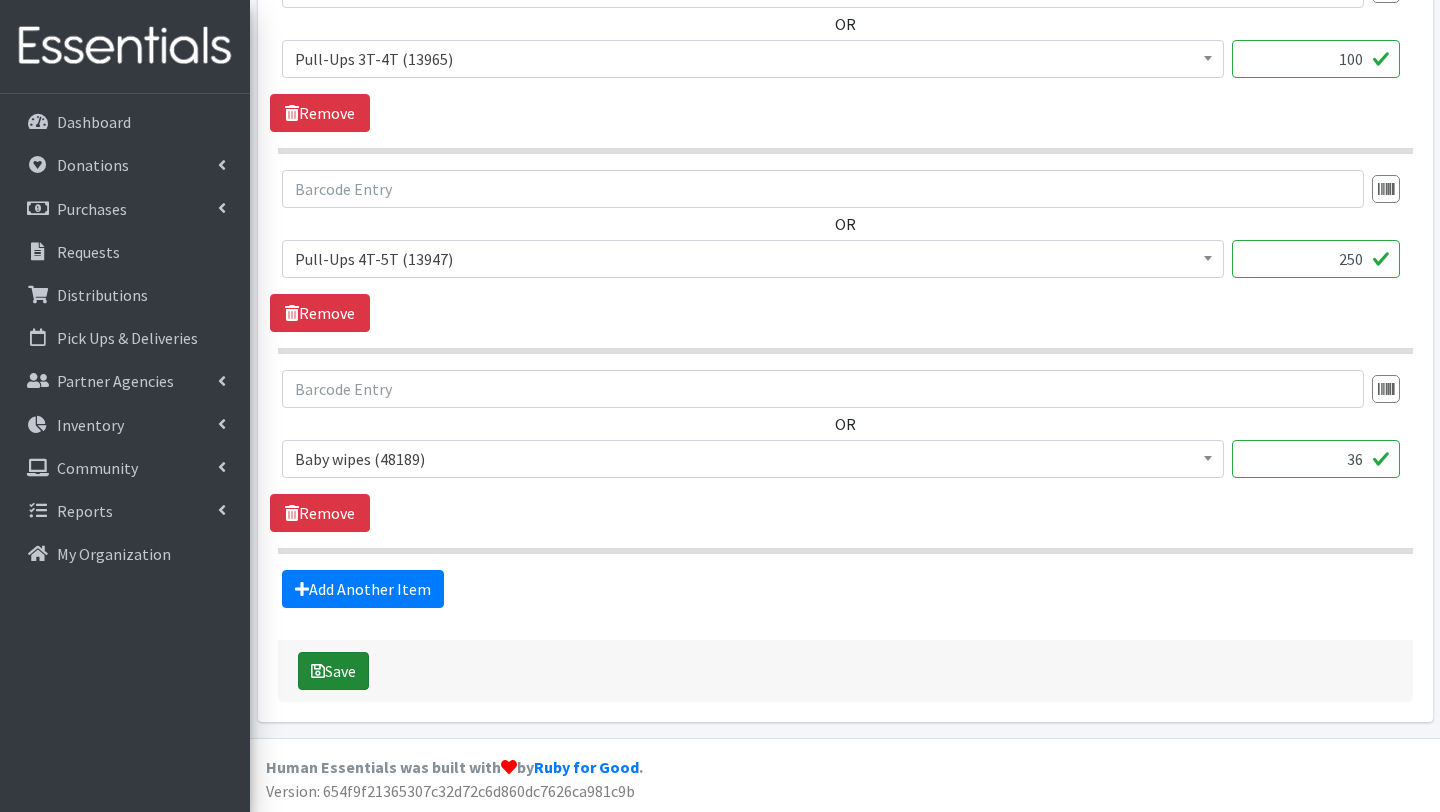 click on "Save" at bounding box center (333, 671) 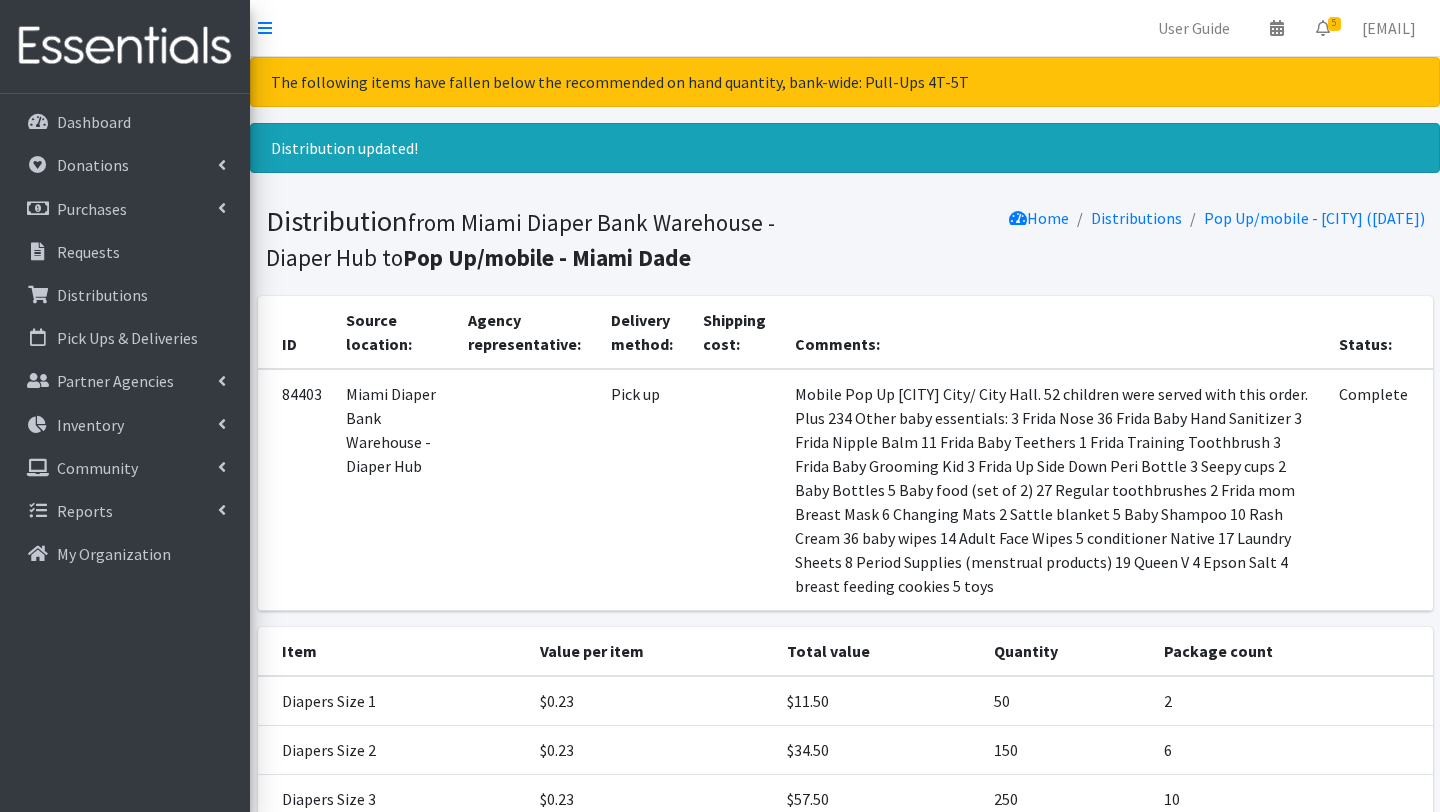 scroll, scrollTop: 0, scrollLeft: 0, axis: both 